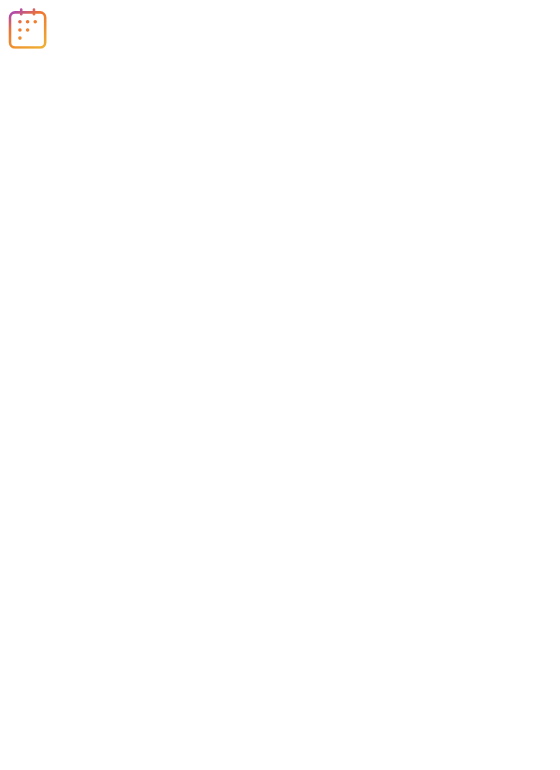 scroll, scrollTop: 0, scrollLeft: 0, axis: both 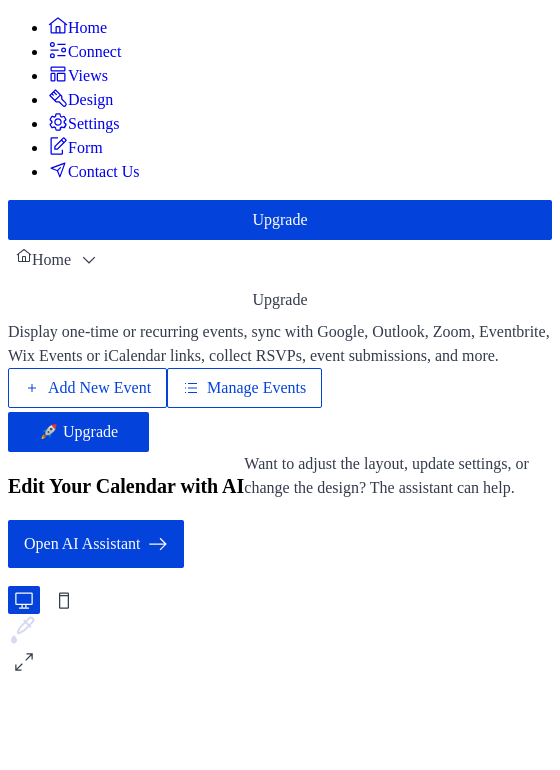 click on "Add New Event" at bounding box center (99, 388) 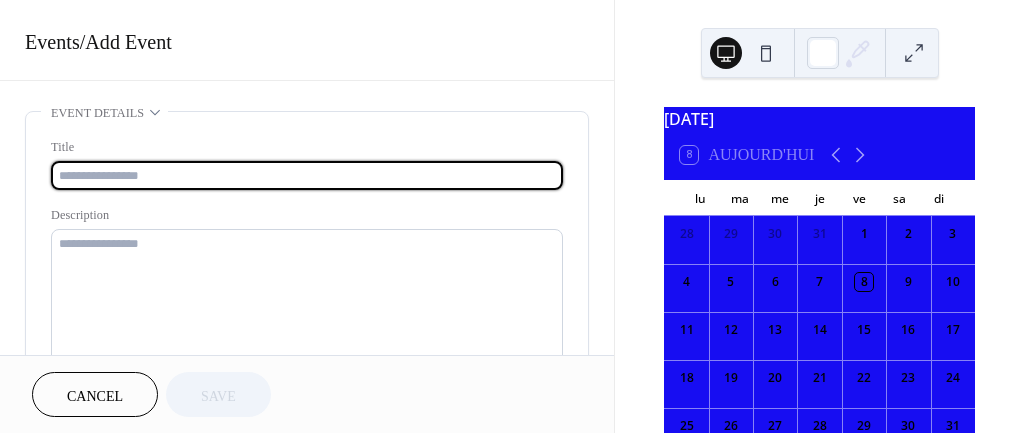 scroll, scrollTop: 0, scrollLeft: 0, axis: both 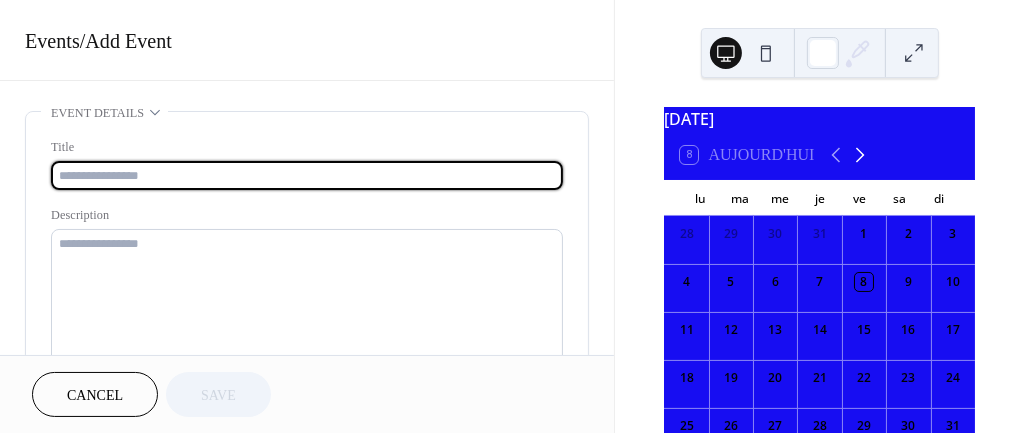click 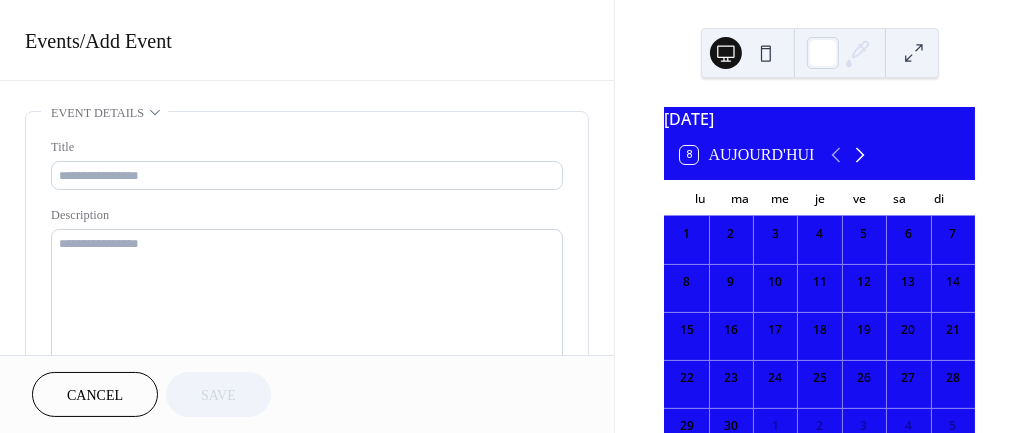 click 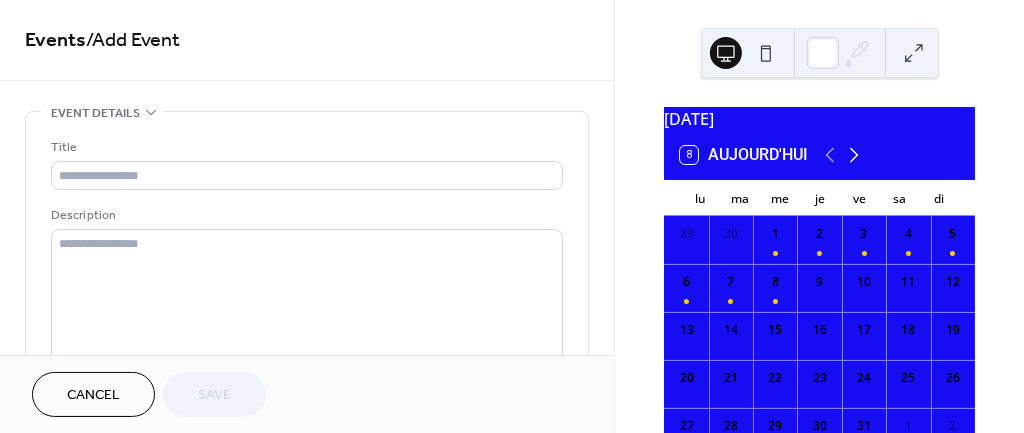 click 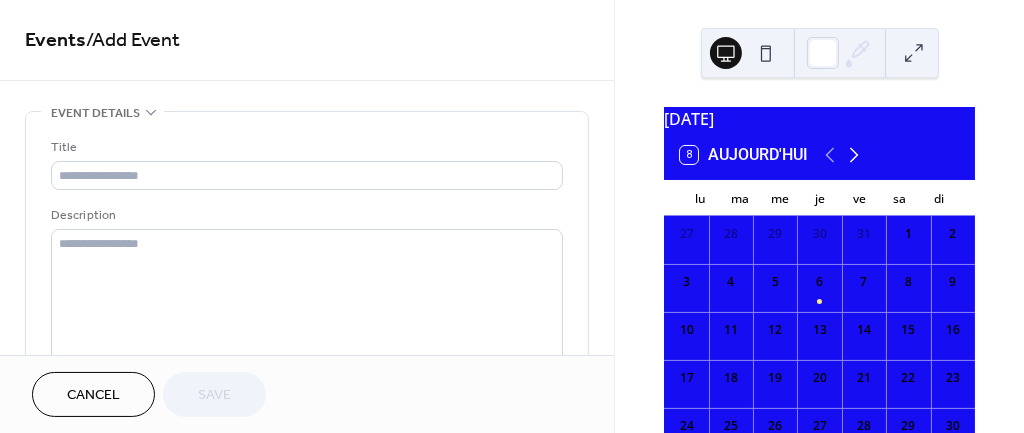 click 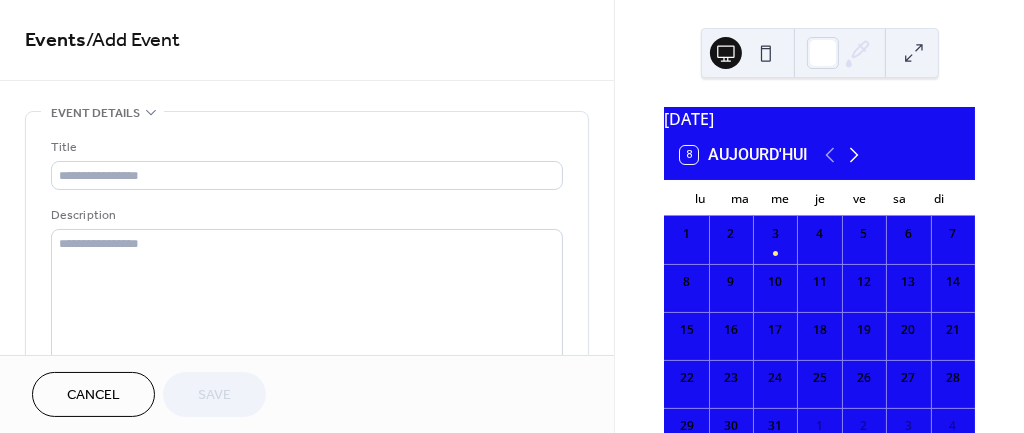 click 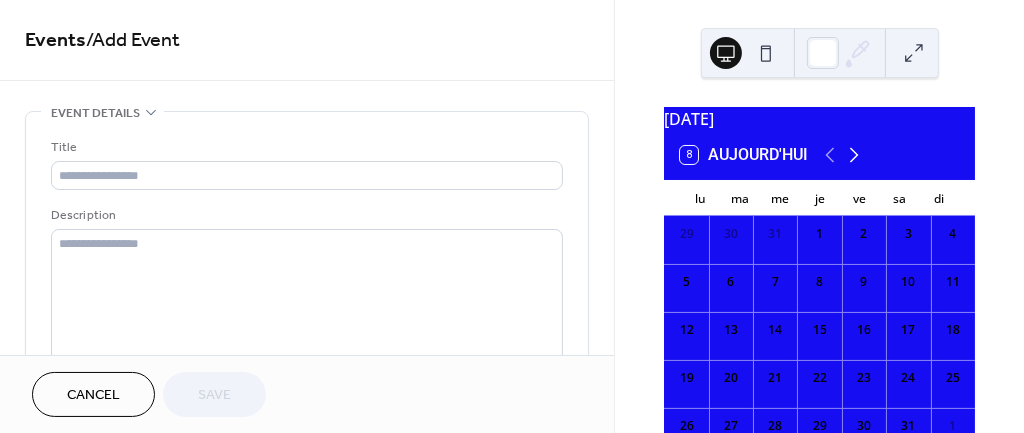 click 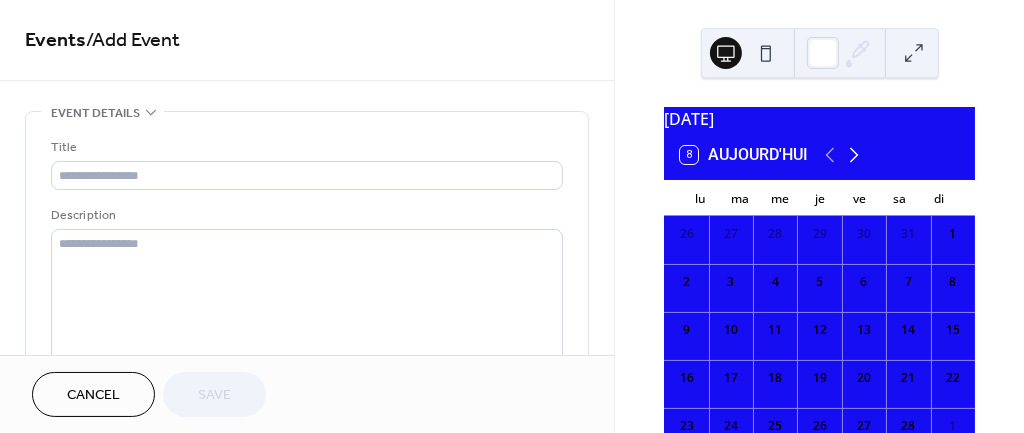 click 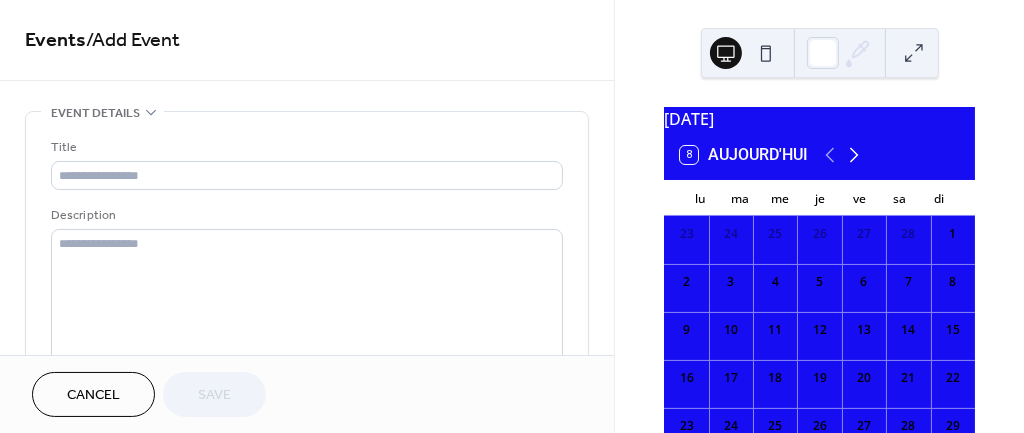 click 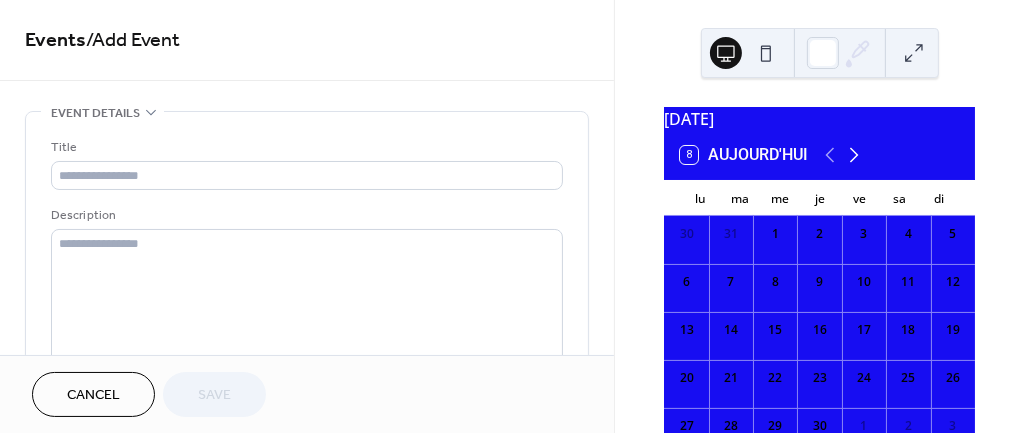 click 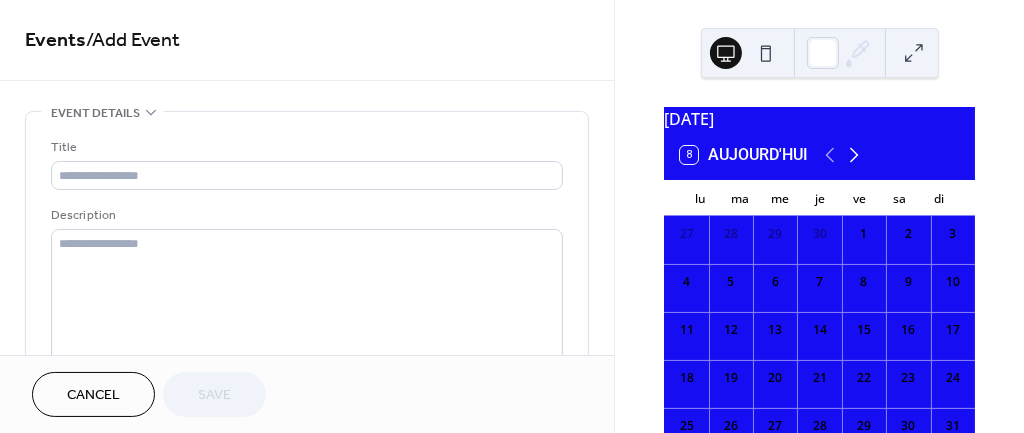 click 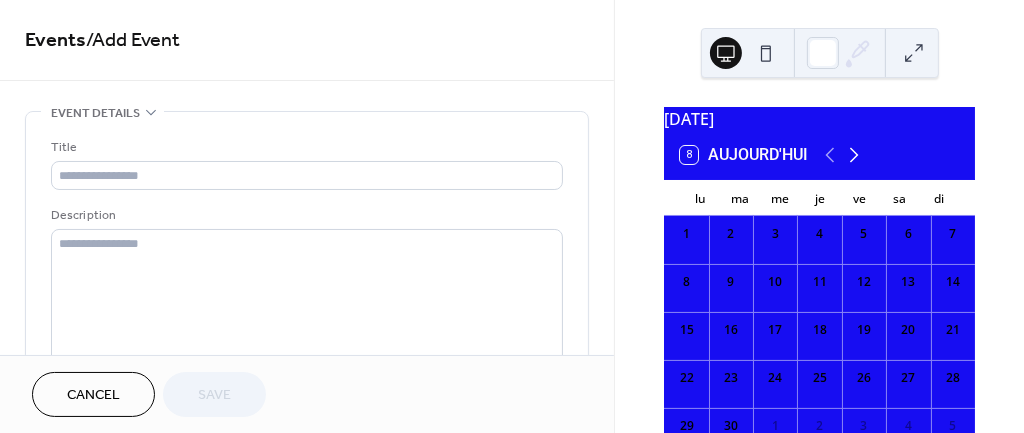 click 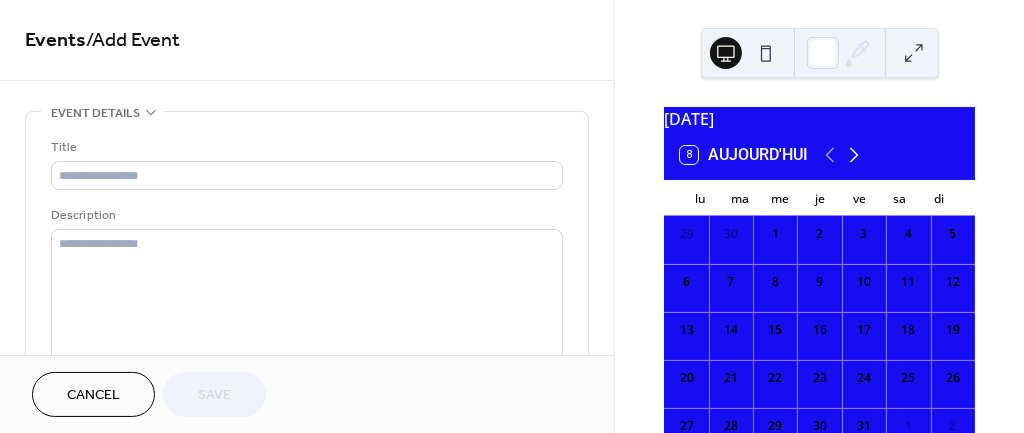 click 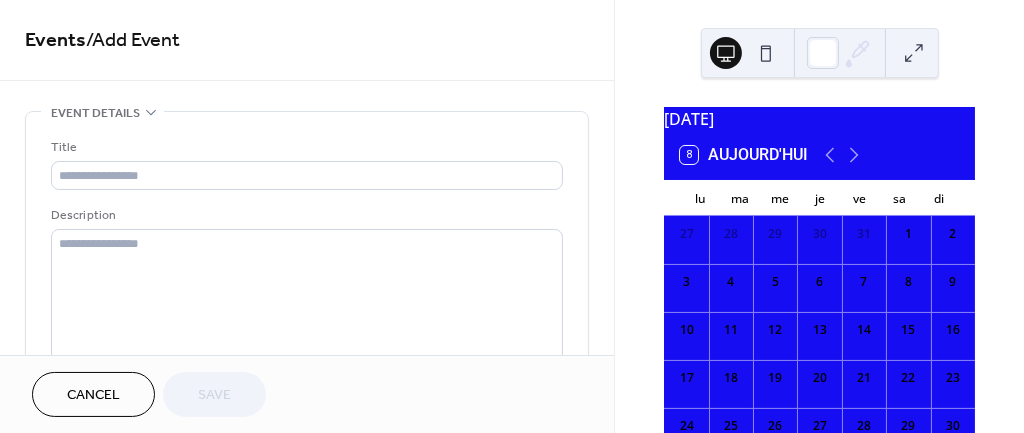 scroll, scrollTop: 50, scrollLeft: 0, axis: vertical 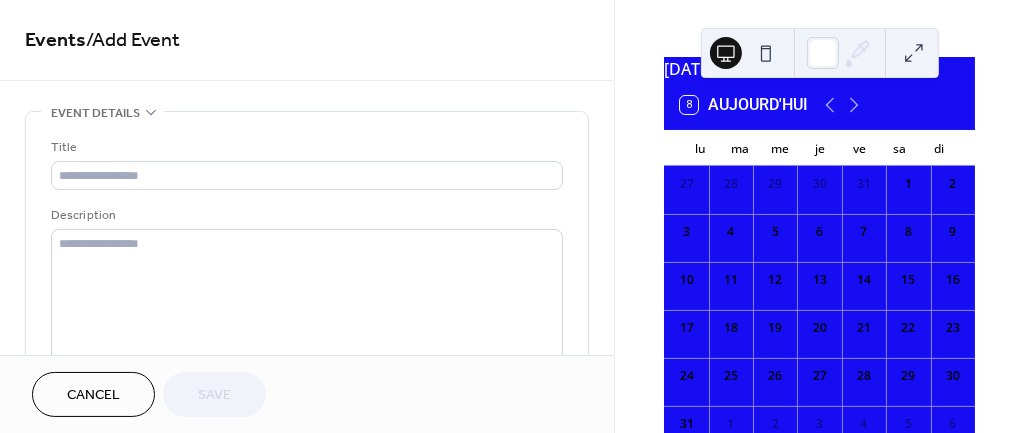 click on "29" at bounding box center (908, 376) 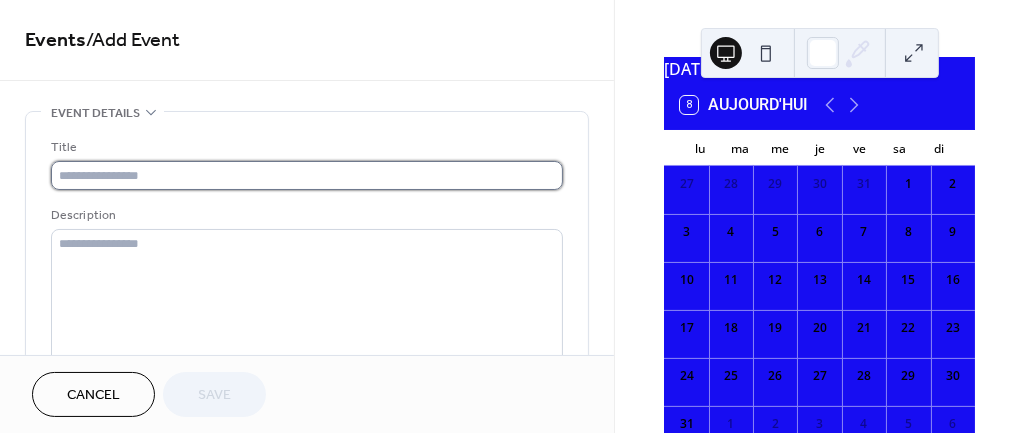 click at bounding box center (307, 175) 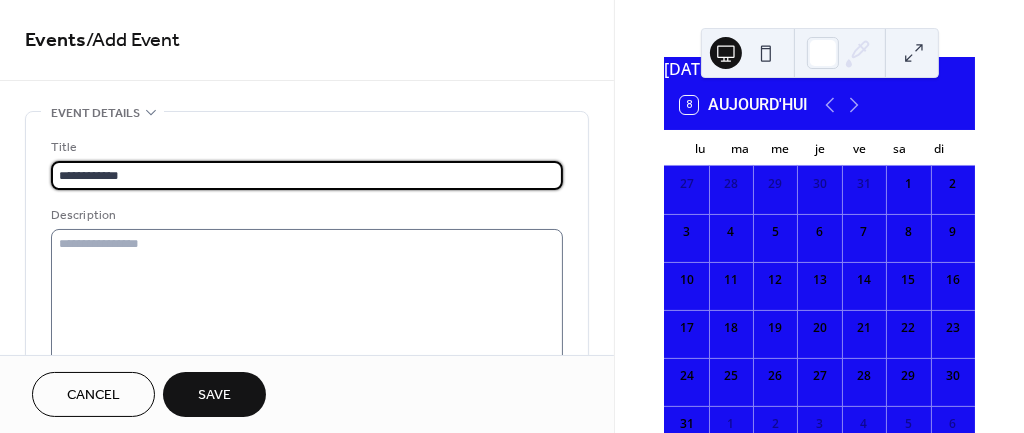 type on "**********" 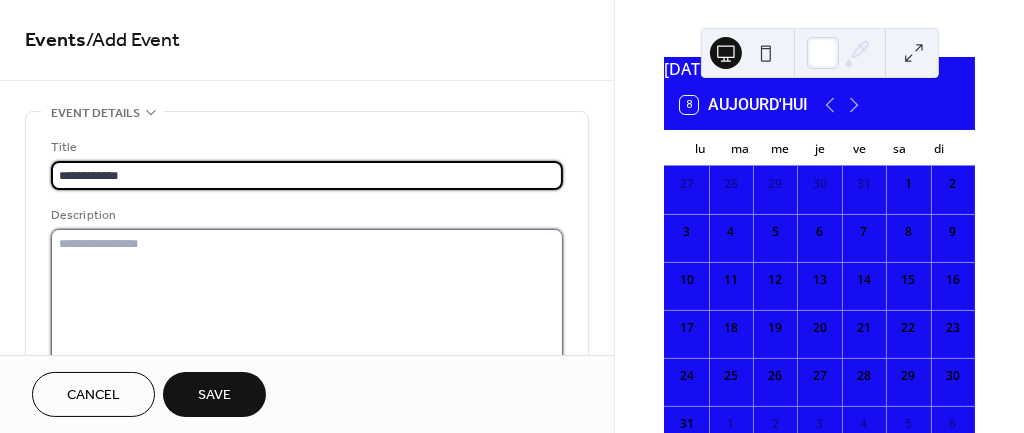 click at bounding box center (307, 296) 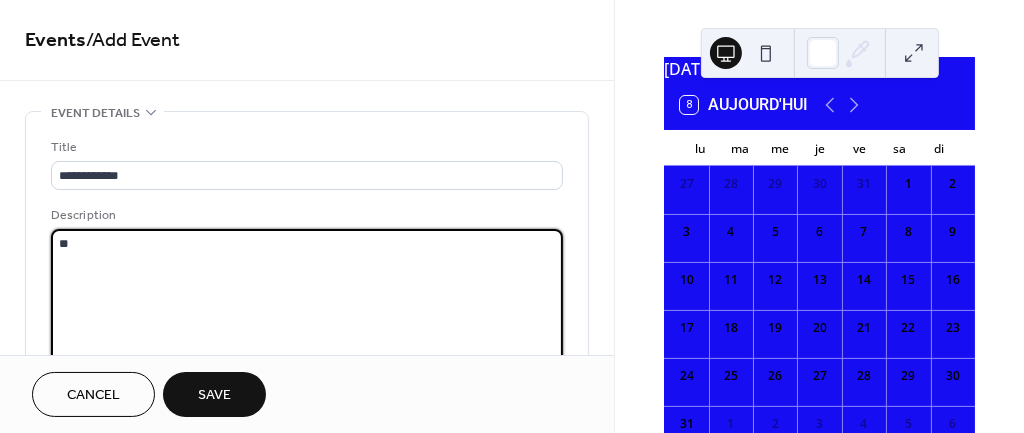 type on "*" 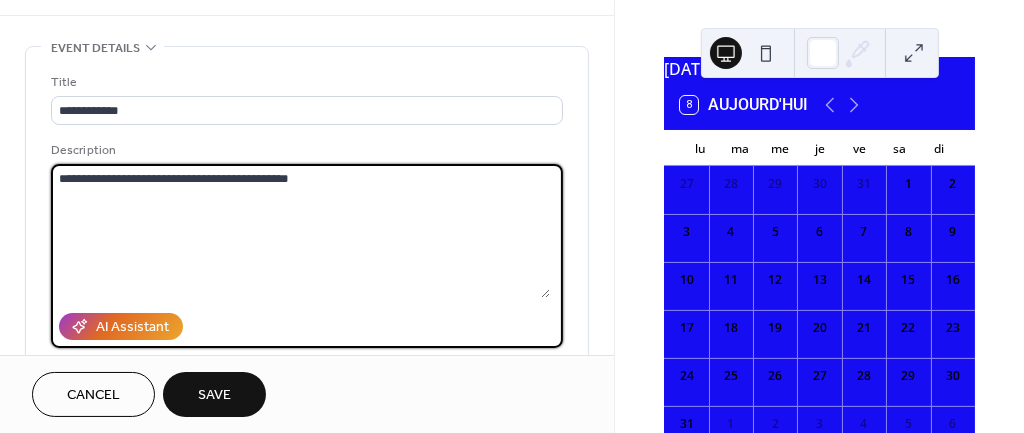 scroll, scrollTop: 260, scrollLeft: 0, axis: vertical 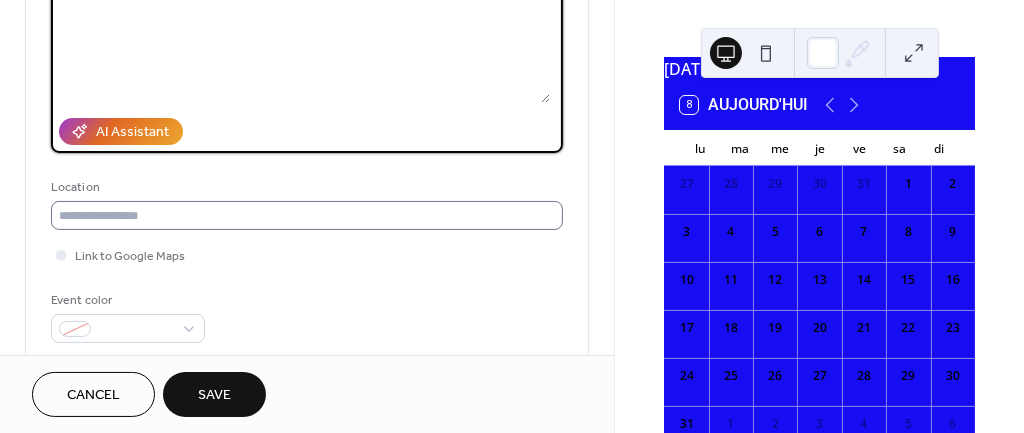 type on "**********" 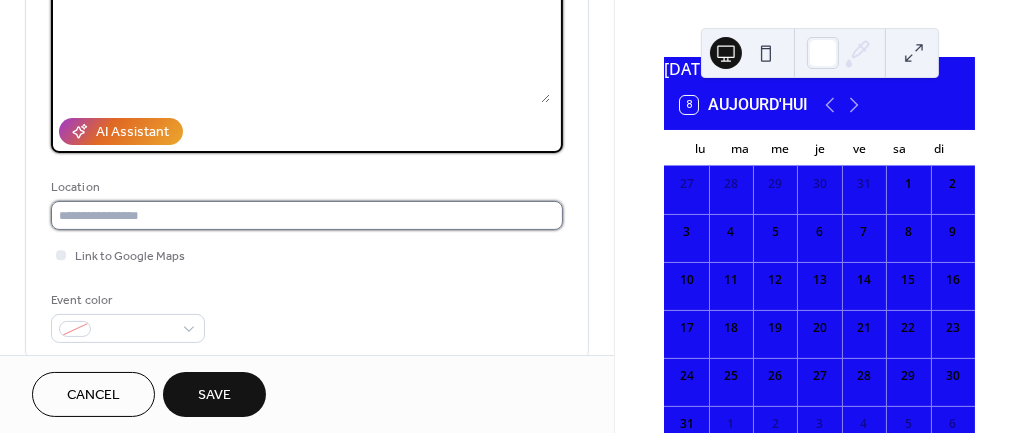 click at bounding box center (307, 215) 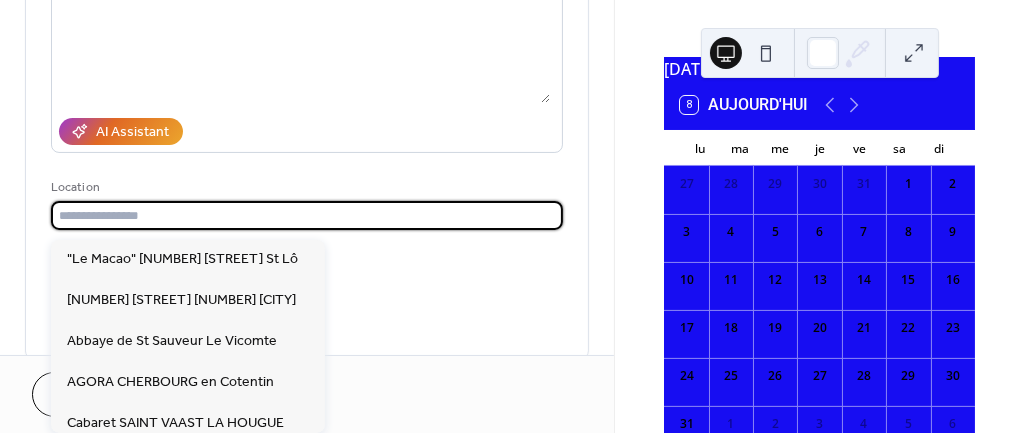 click at bounding box center (307, 215) 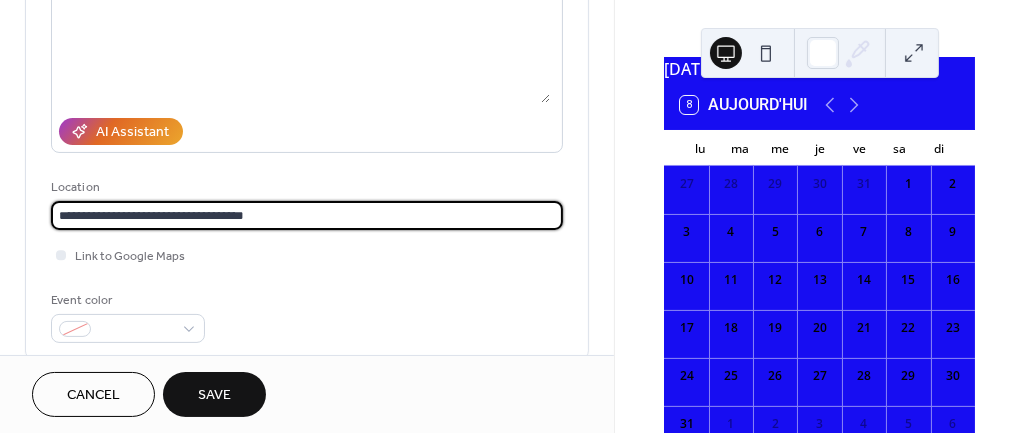 type on "**********" 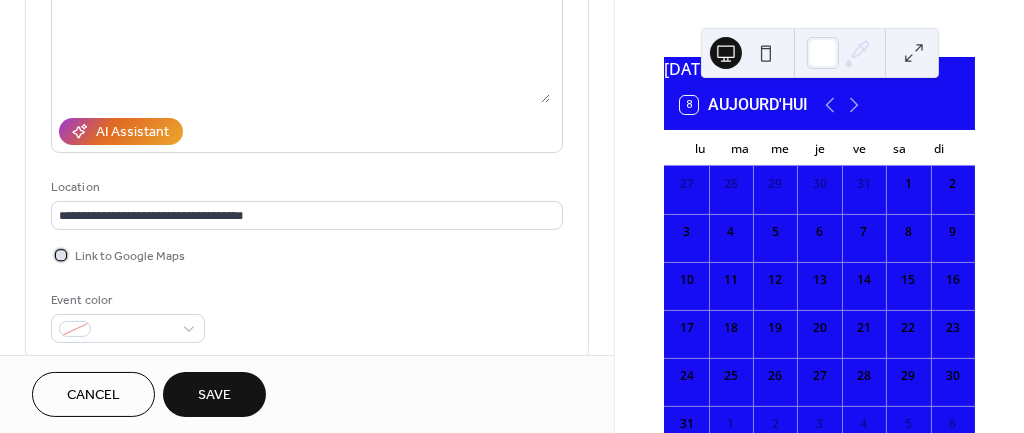 click on "Link to Google Maps" at bounding box center [118, 255] 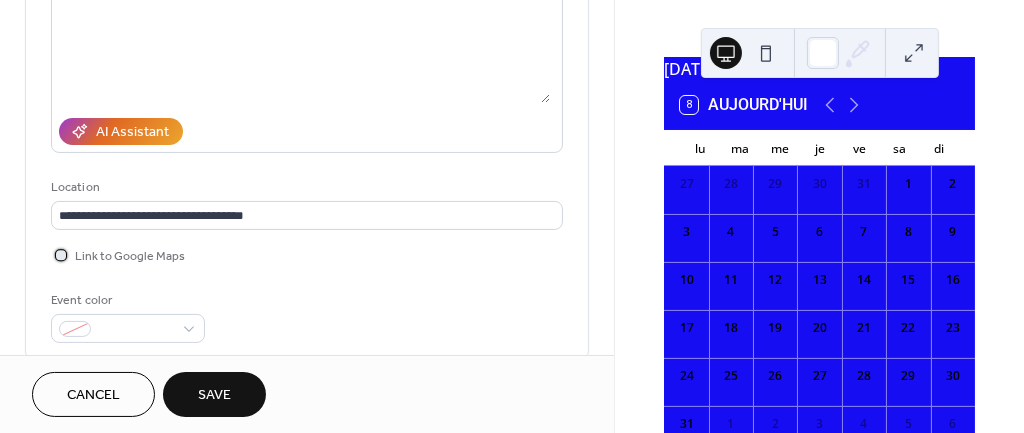 scroll, scrollTop: 455, scrollLeft: 0, axis: vertical 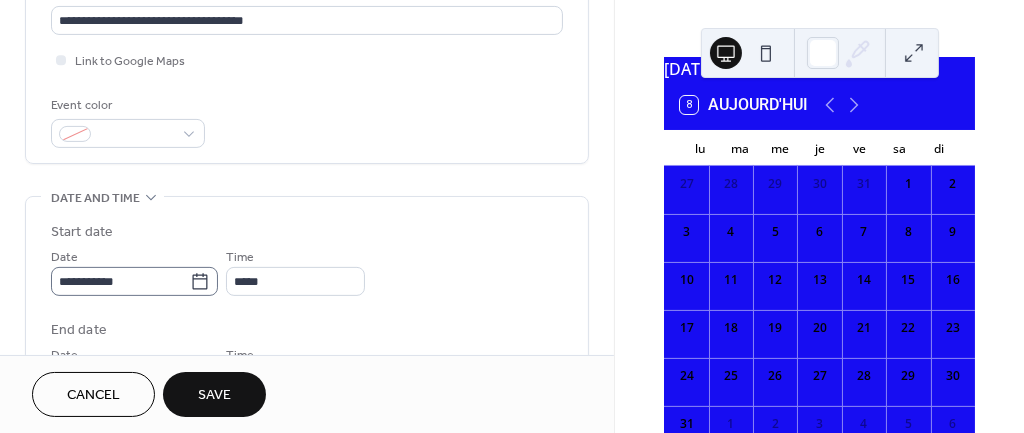 click 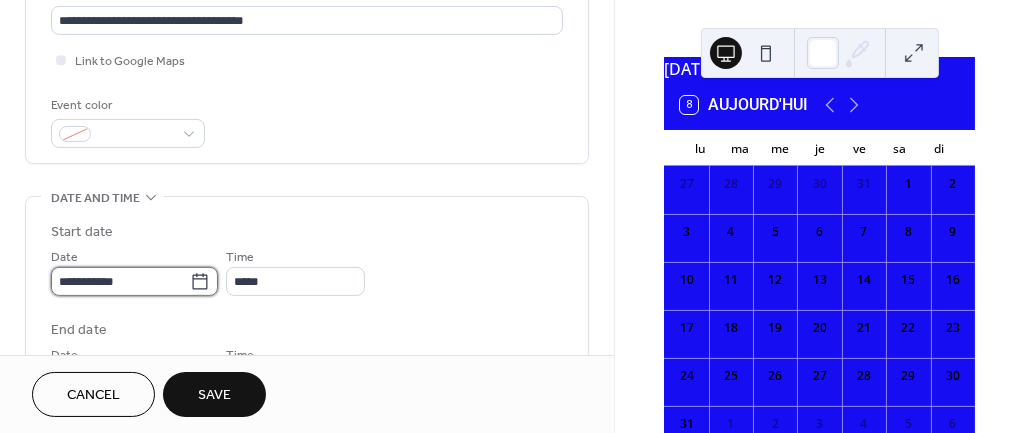 click on "**********" at bounding box center (120, 281) 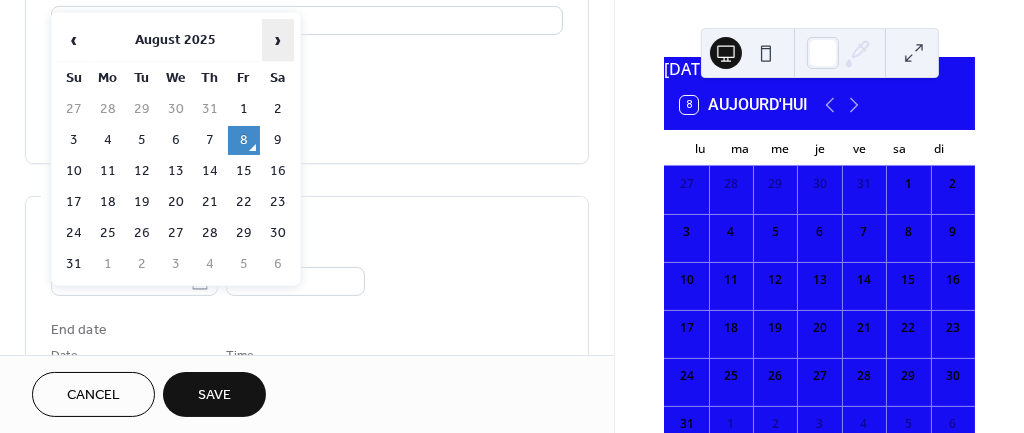 click on "›" at bounding box center [278, 40] 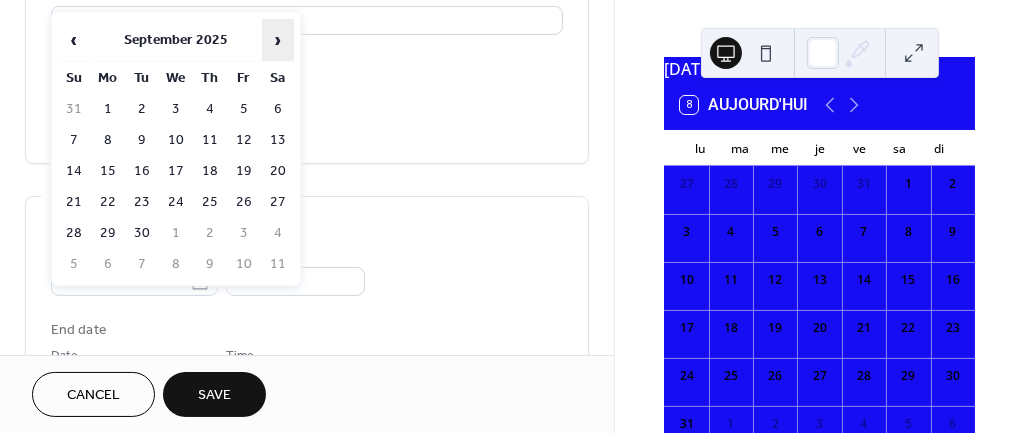 click on "›" at bounding box center (278, 40) 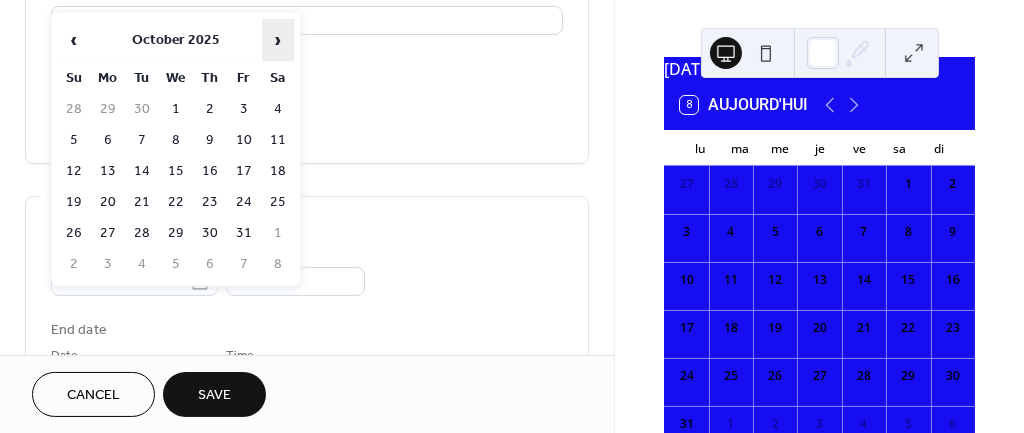click on "›" at bounding box center [278, 40] 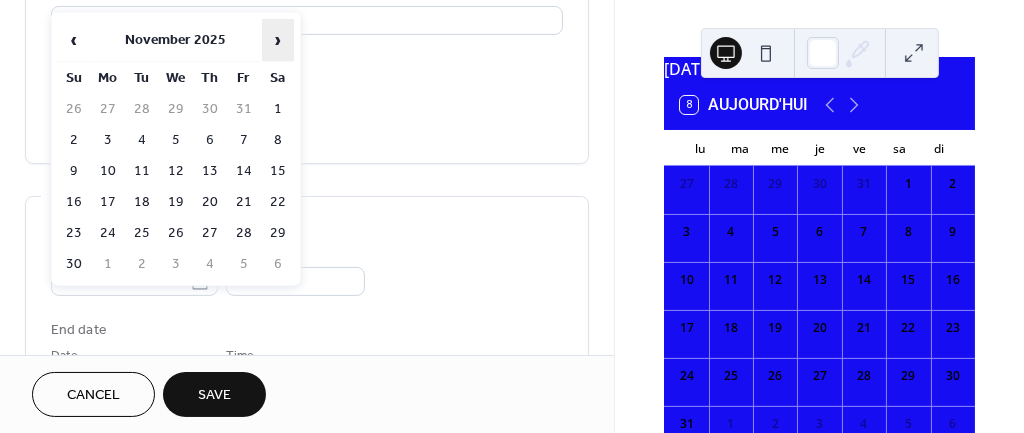 click on "›" at bounding box center [278, 40] 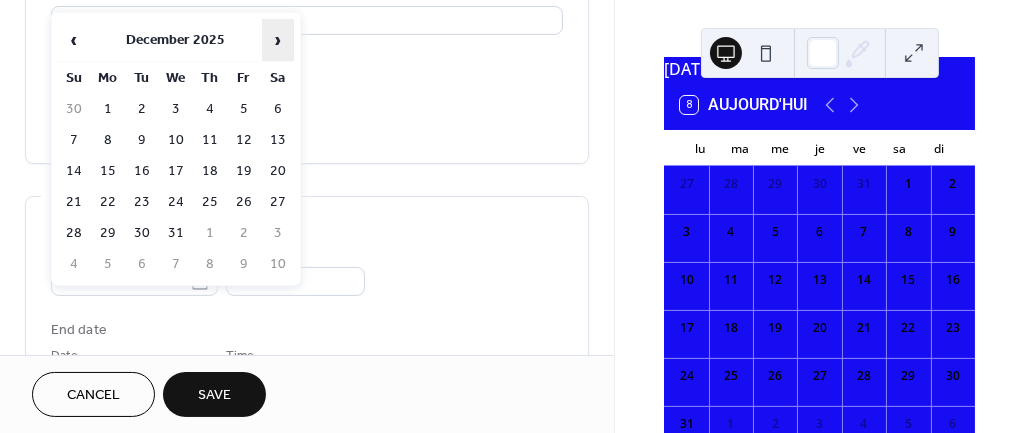 click on "›" at bounding box center [278, 40] 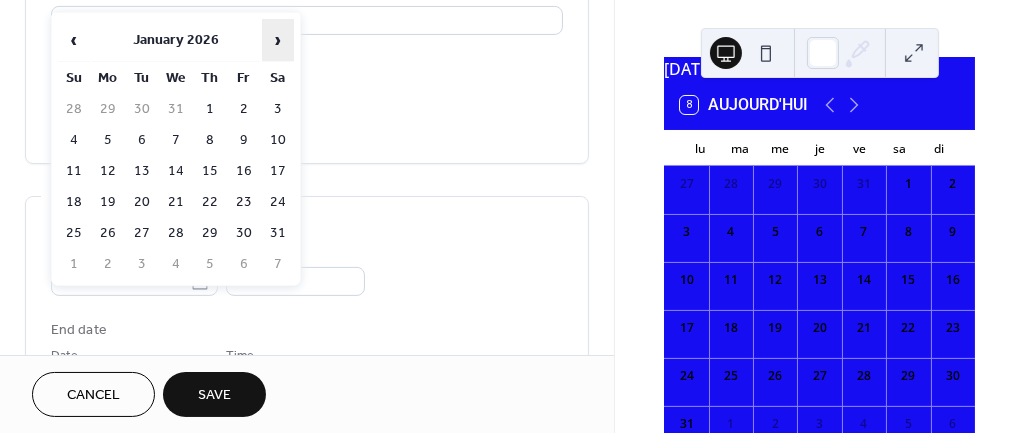 click on "›" at bounding box center (278, 40) 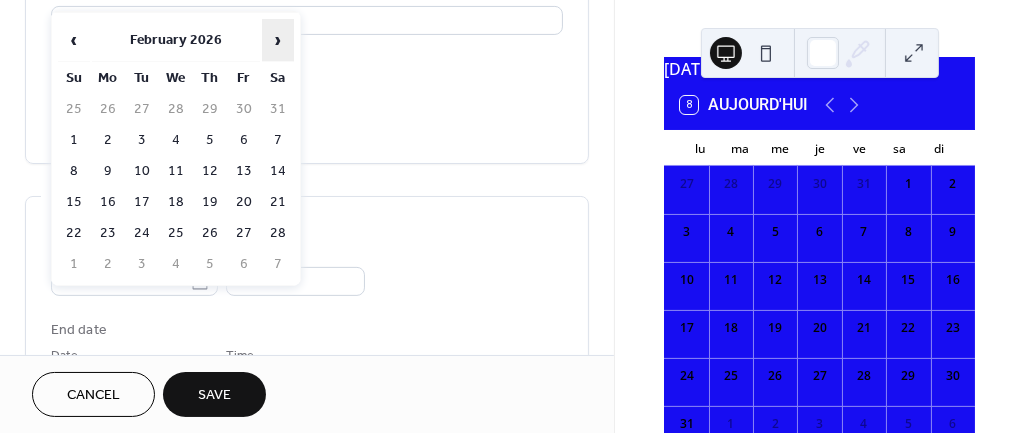 click on "›" at bounding box center (278, 40) 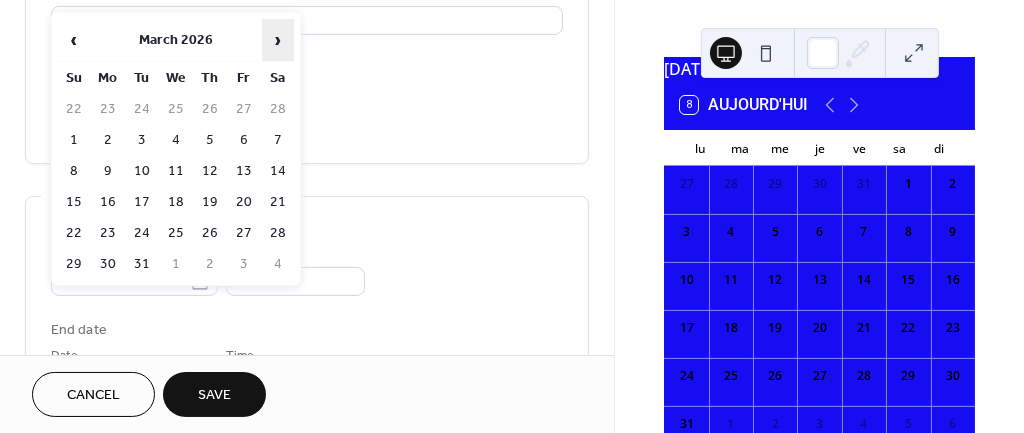 click on "›" at bounding box center (278, 40) 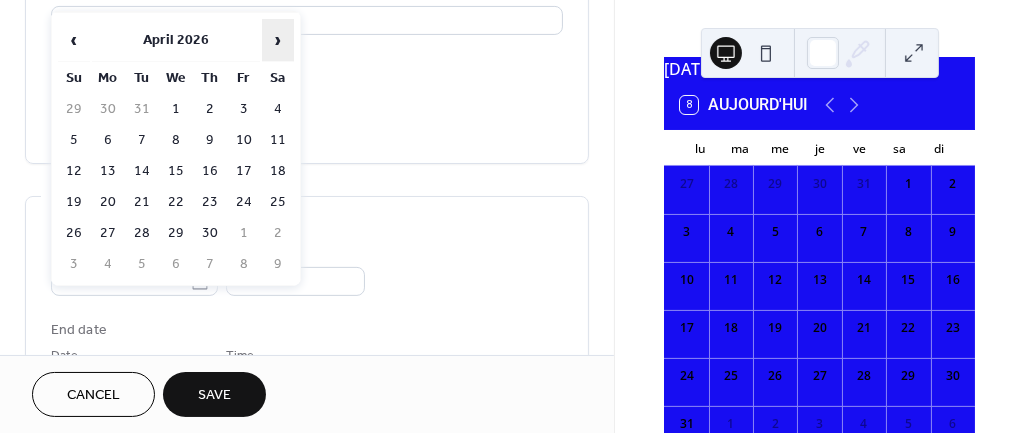 click on "›" at bounding box center [278, 40] 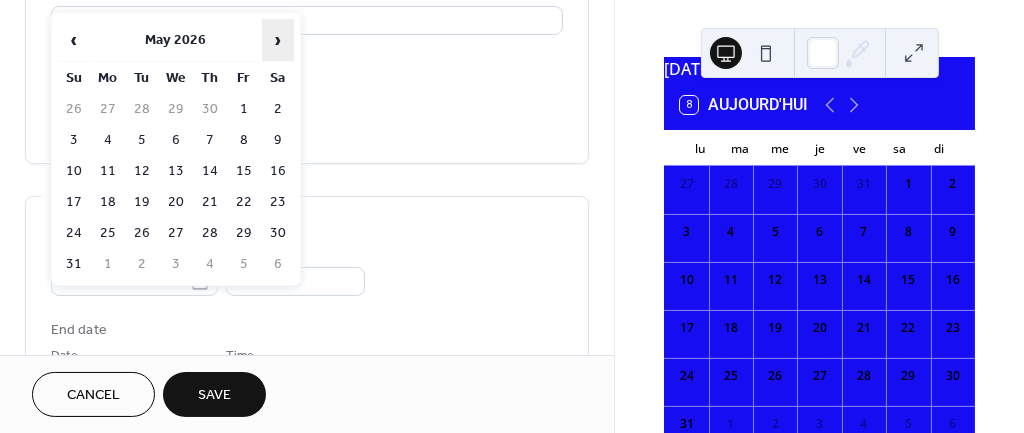 click on "›" at bounding box center [278, 40] 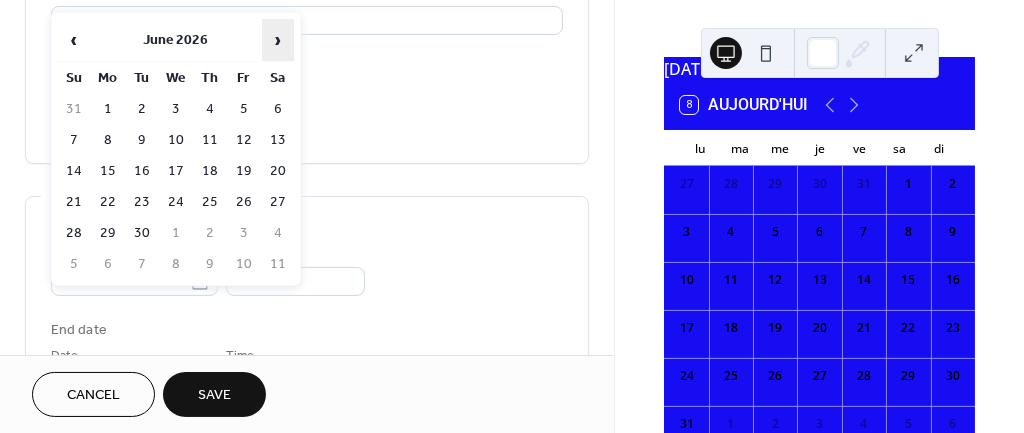 click on "›" at bounding box center [278, 40] 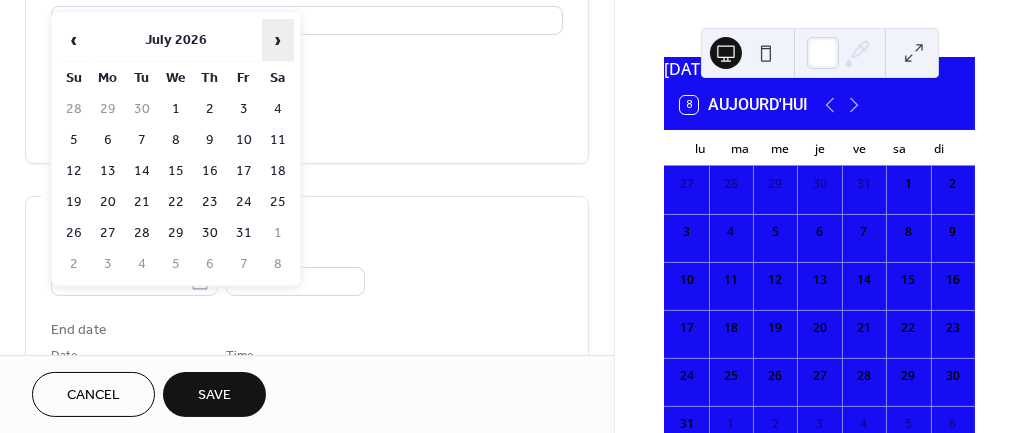 click on "›" at bounding box center [278, 40] 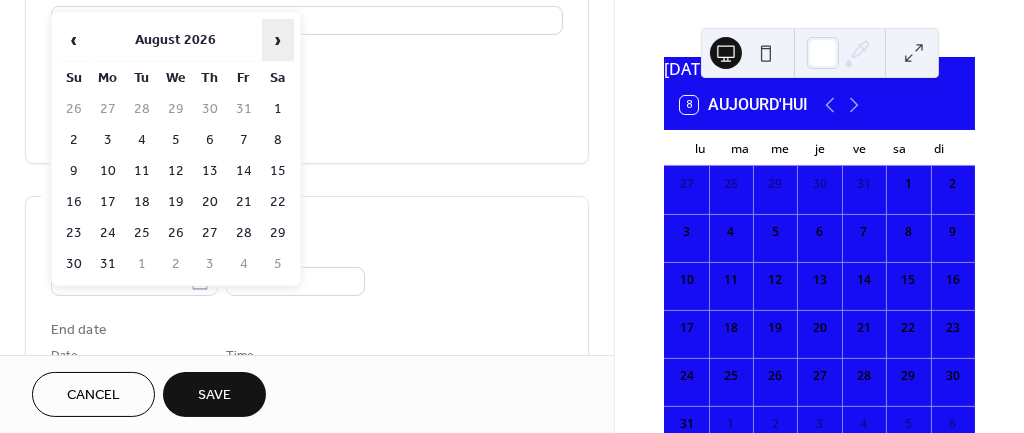 click on "›" at bounding box center [278, 40] 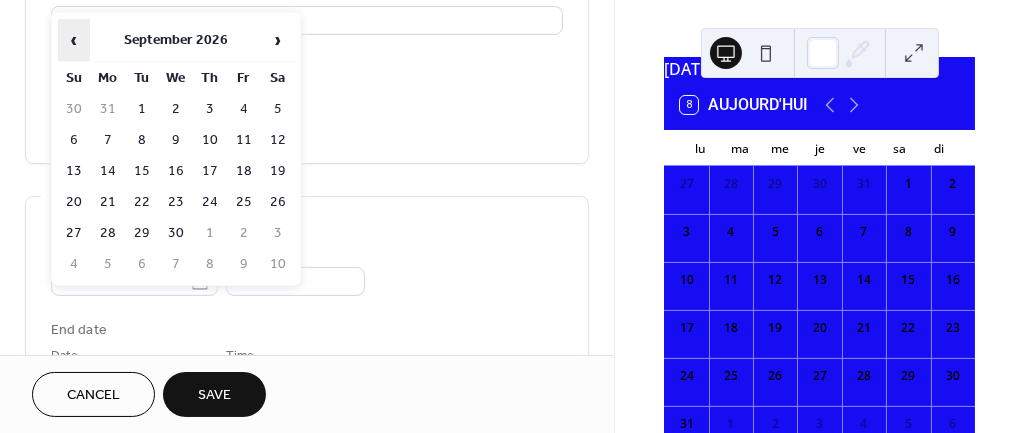 click on "‹" at bounding box center (74, 40) 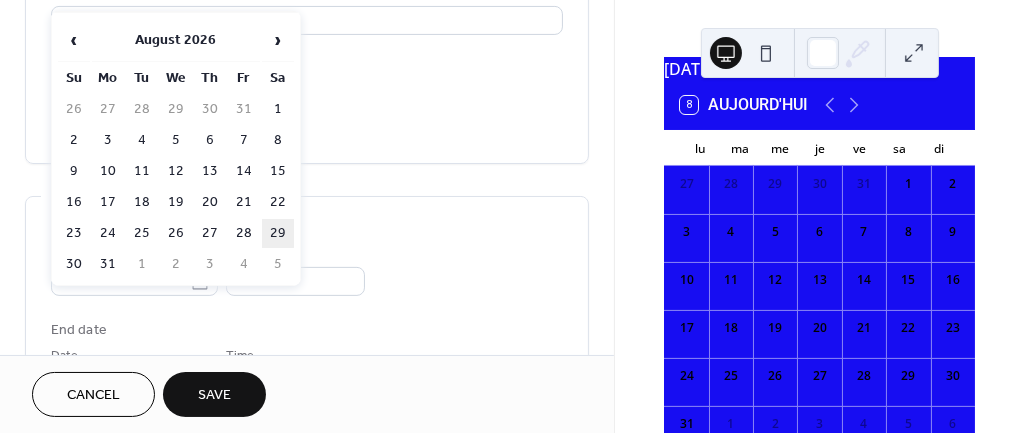 click on "29" at bounding box center [278, 233] 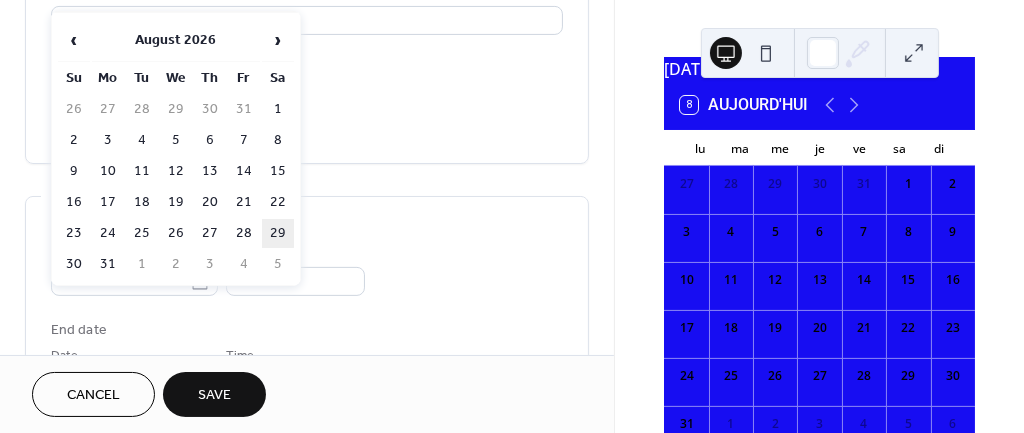 type on "**********" 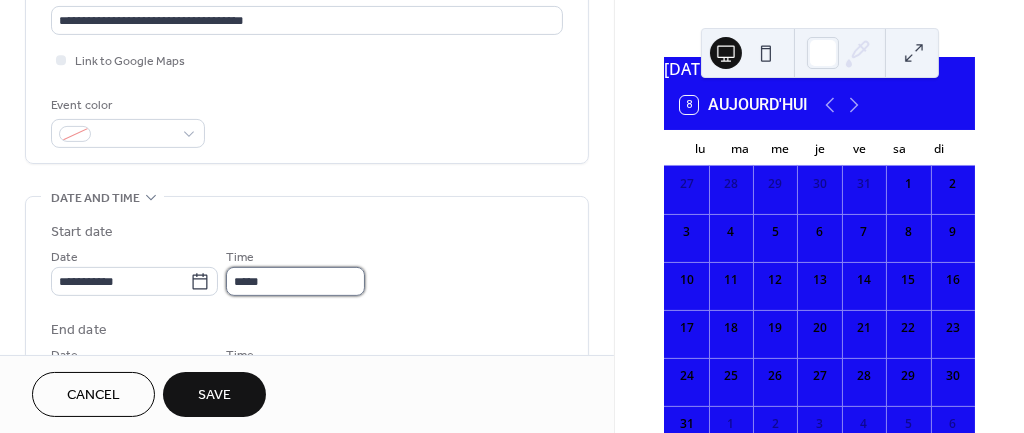 click on "*****" at bounding box center (295, 281) 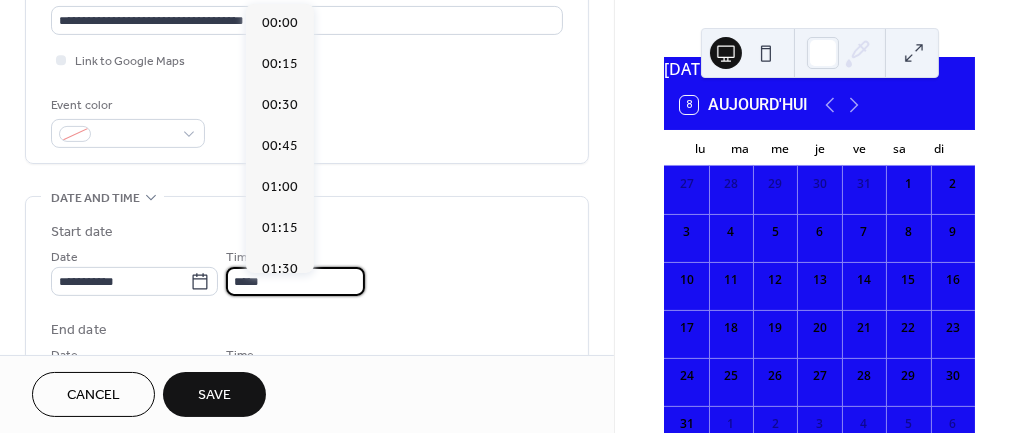 scroll, scrollTop: 1955, scrollLeft: 0, axis: vertical 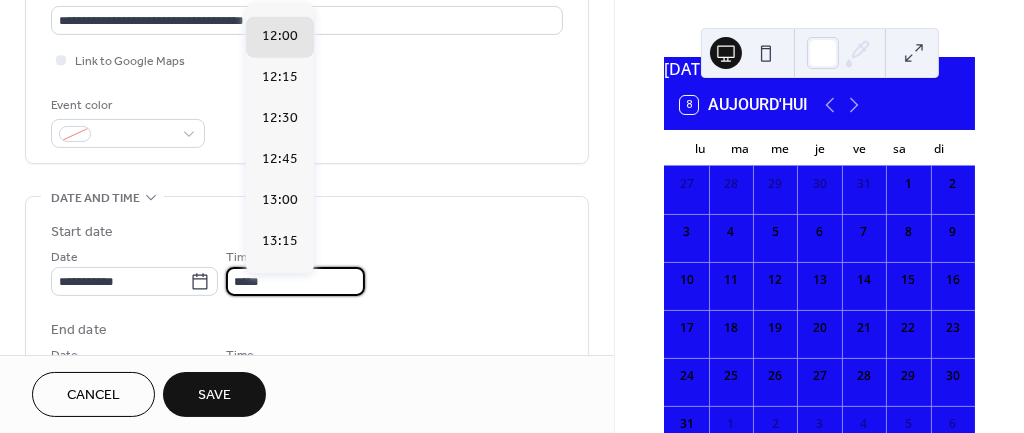 click on "End date" at bounding box center [79, 330] 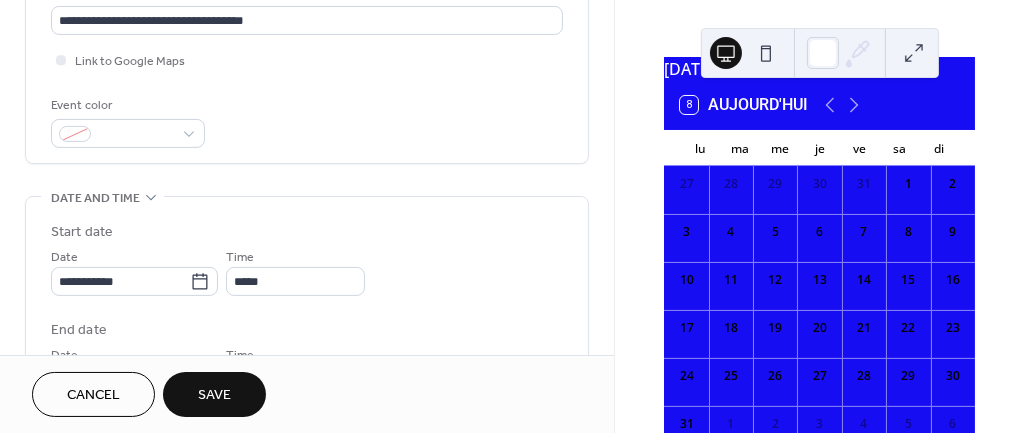 scroll, scrollTop: 520, scrollLeft: 0, axis: vertical 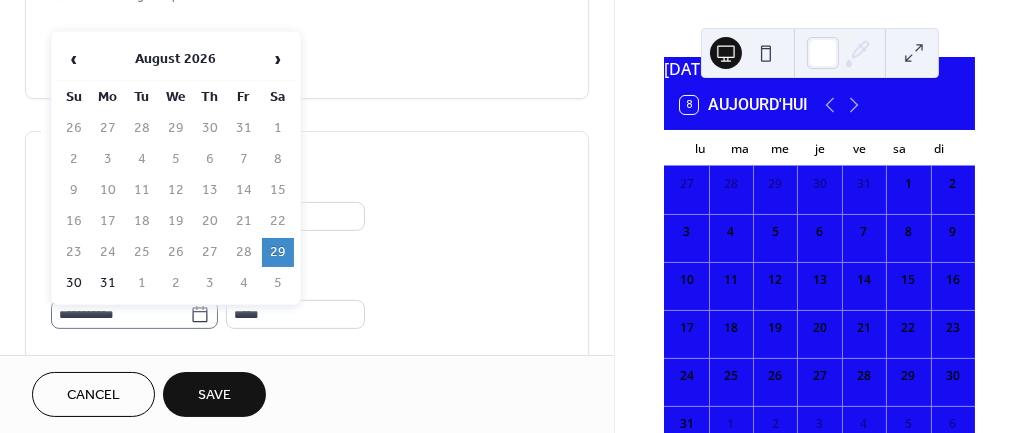 click 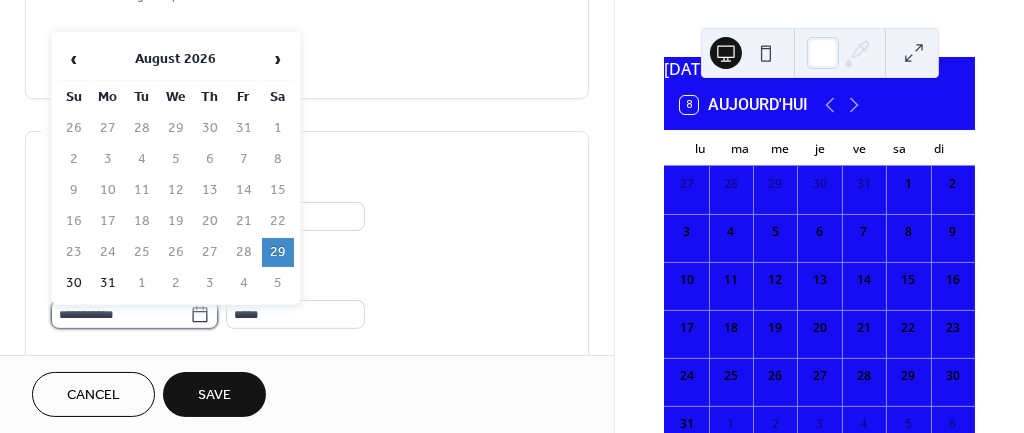 click on "**********" at bounding box center [120, 314] 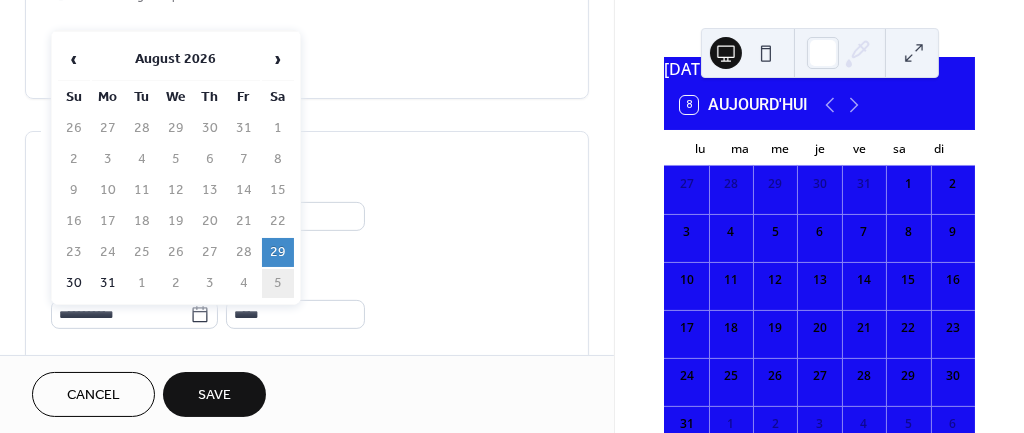 click on "5" at bounding box center [278, 283] 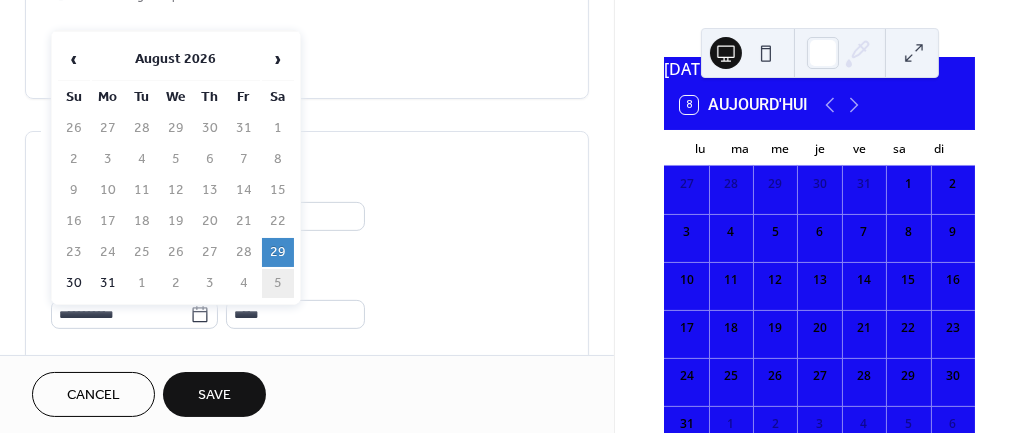 type on "**********" 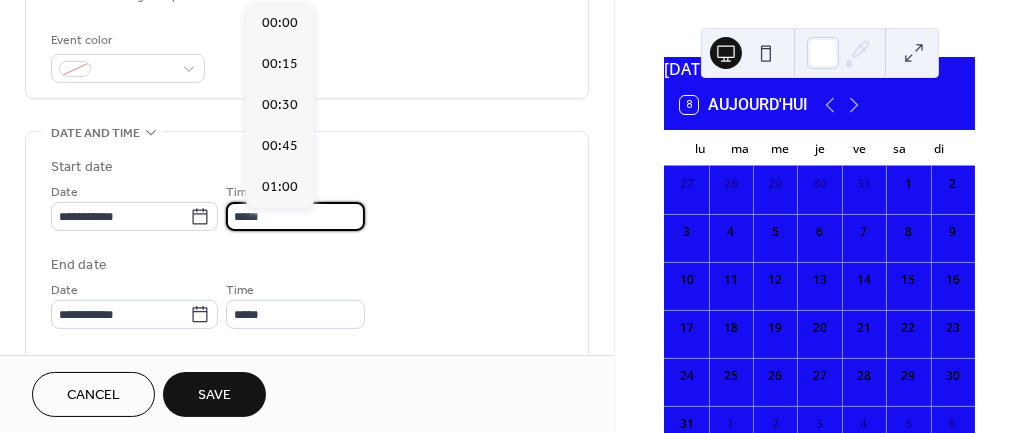 scroll, scrollTop: 1955, scrollLeft: 0, axis: vertical 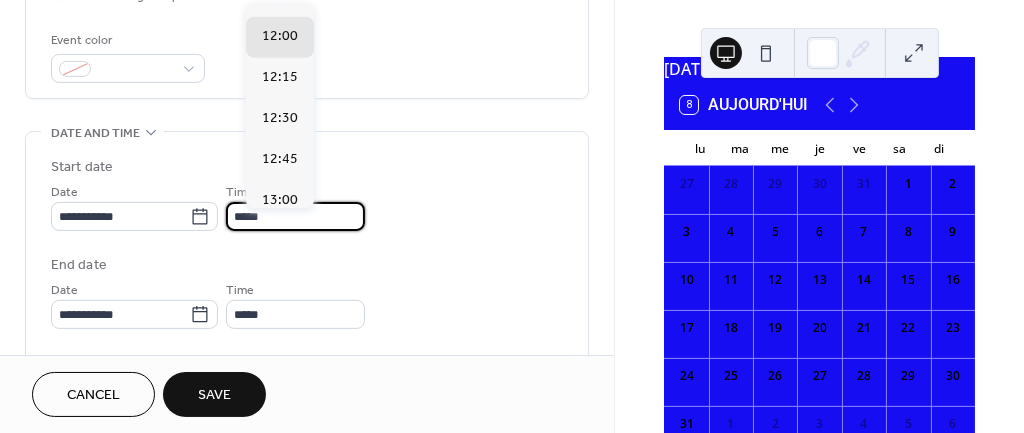 click on "*****" at bounding box center [295, 216] 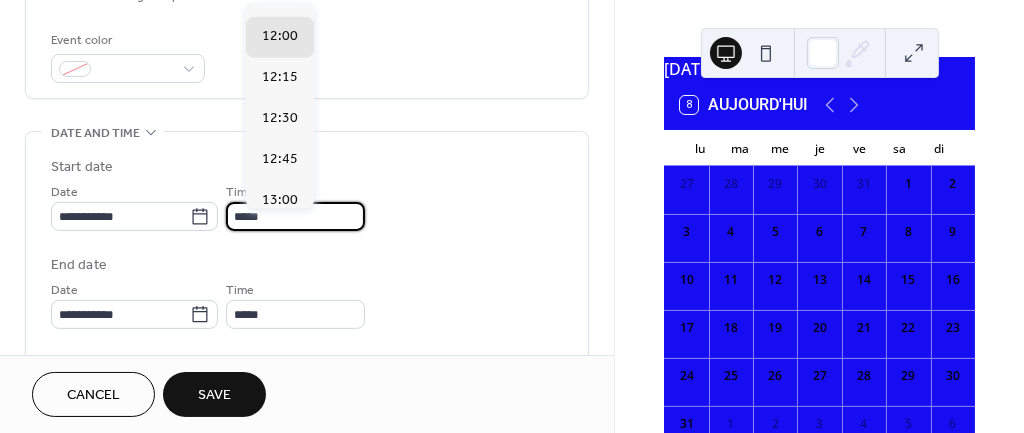 drag, startPoint x: 290, startPoint y: 223, endPoint x: 258, endPoint y: 223, distance: 32 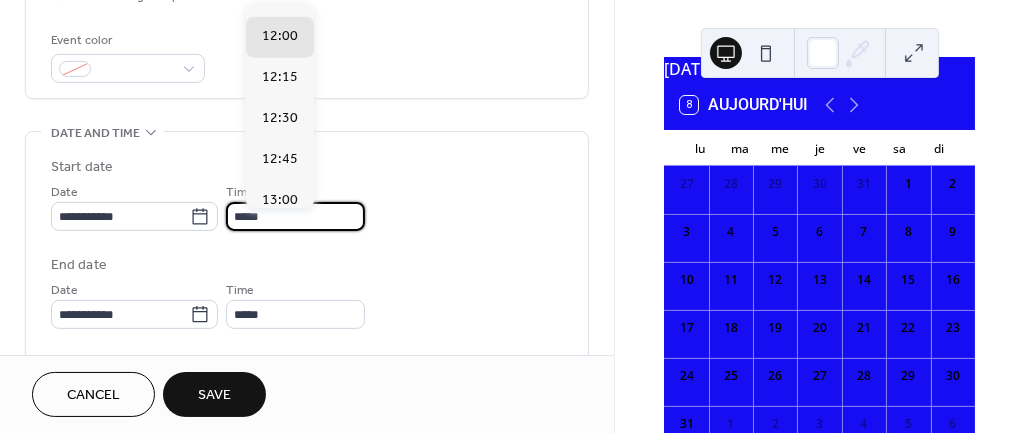 click on "*****" at bounding box center (295, 216) 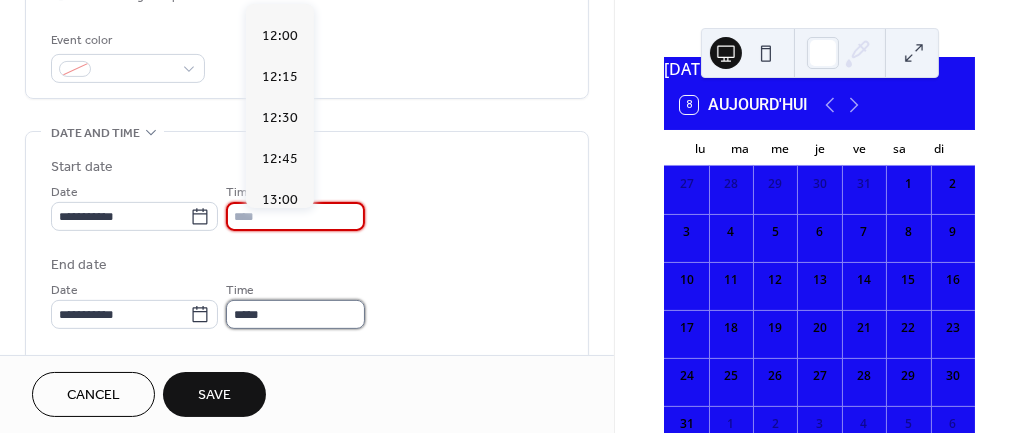 click on "*****" at bounding box center [295, 314] 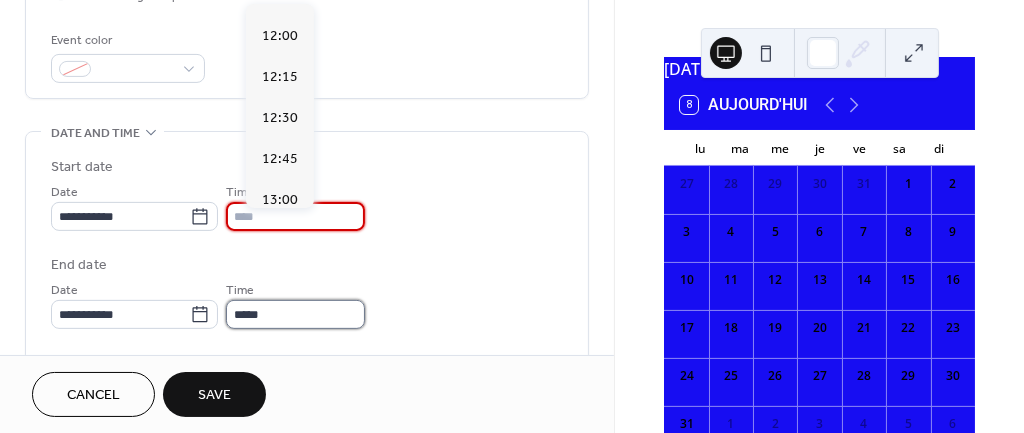 type on "*****" 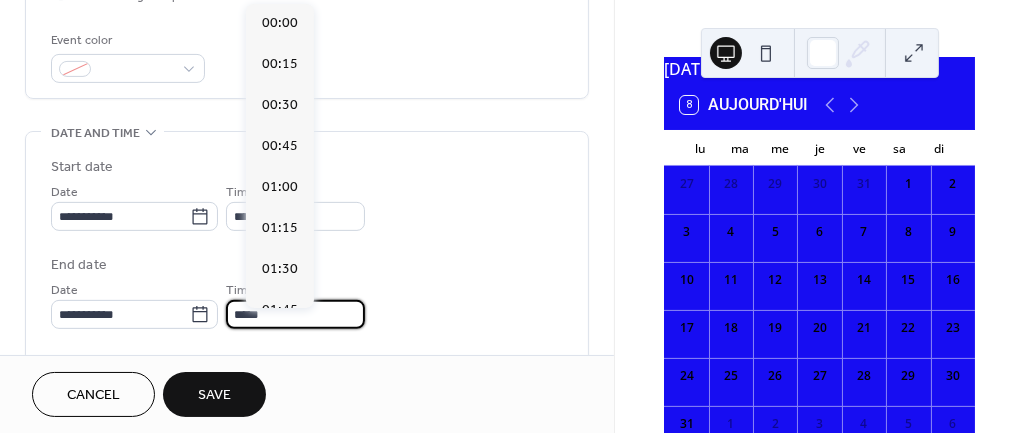 scroll, scrollTop: 2119, scrollLeft: 0, axis: vertical 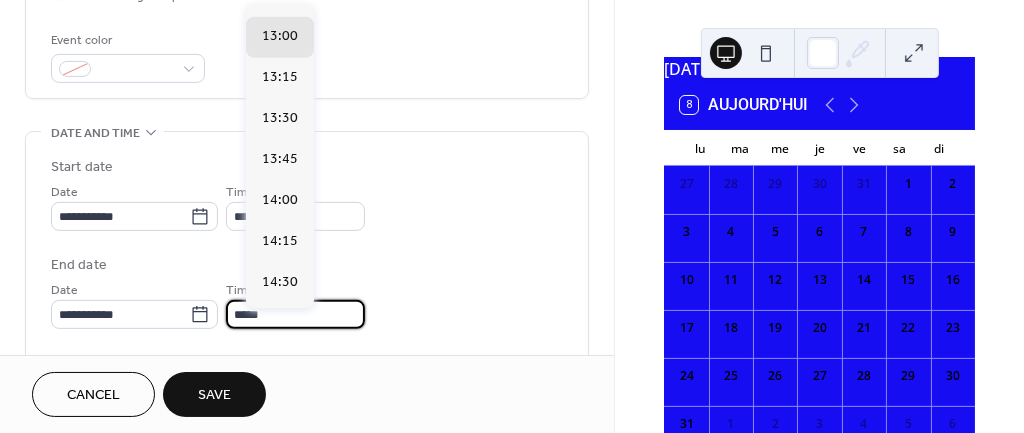 drag, startPoint x: 298, startPoint y: 324, endPoint x: 308, endPoint y: 273, distance: 51.971146 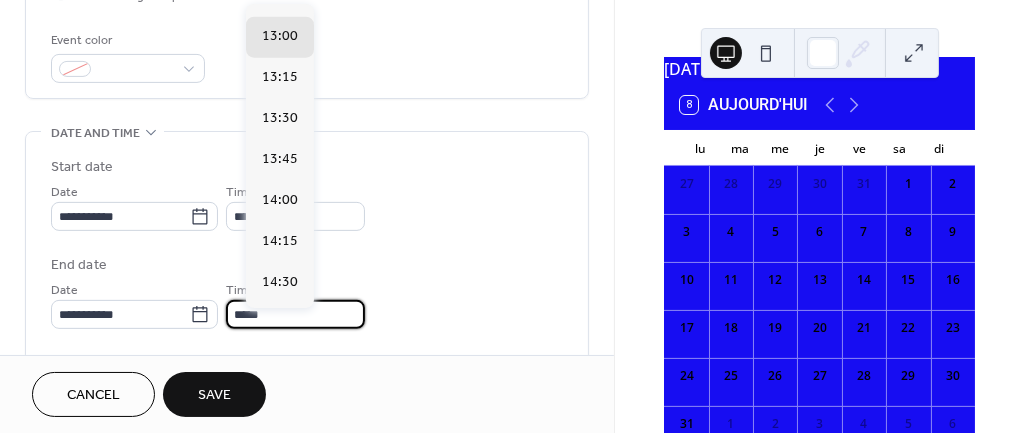 click on "*****" at bounding box center [295, 314] 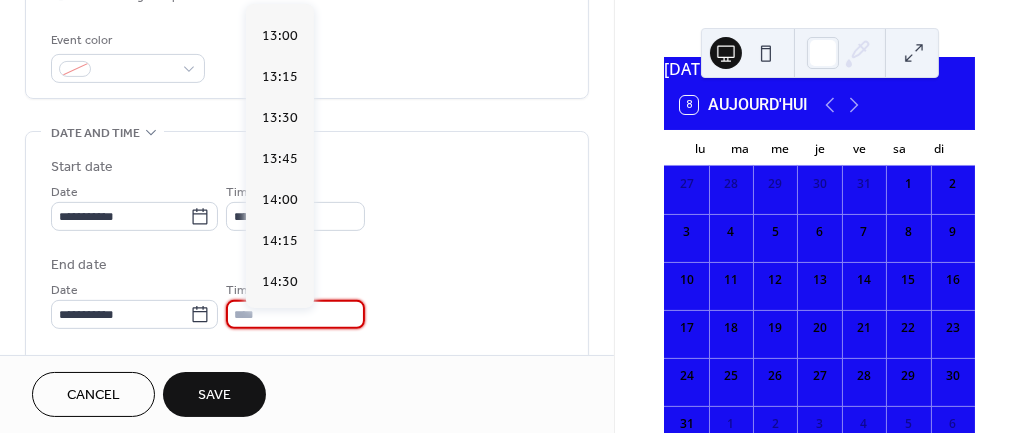 type on "*****" 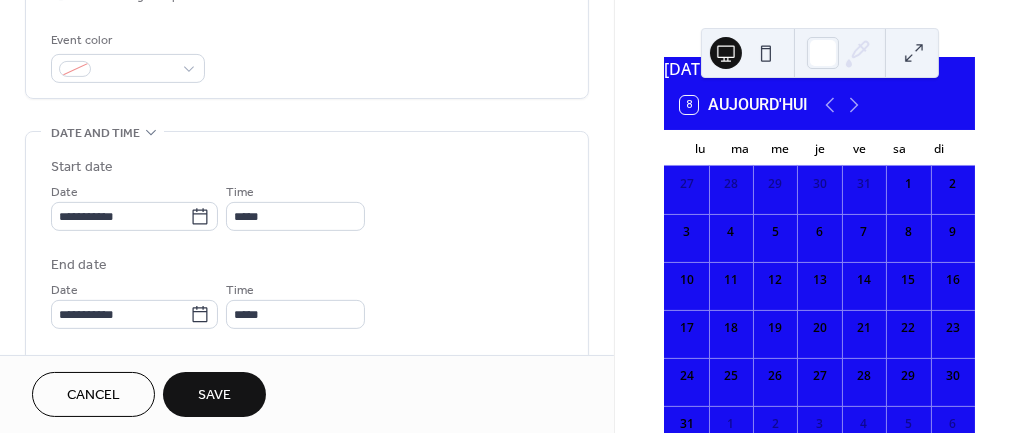 click on "Save" at bounding box center [214, 396] 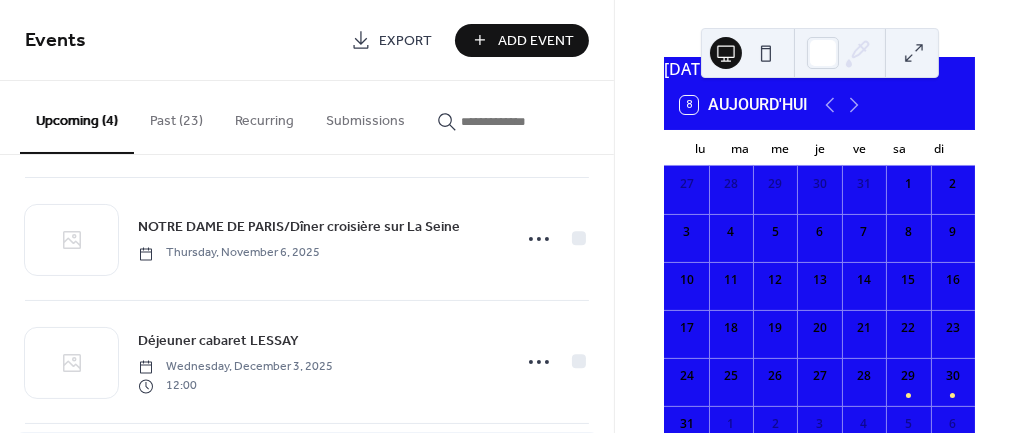 scroll, scrollTop: 260, scrollLeft: 0, axis: vertical 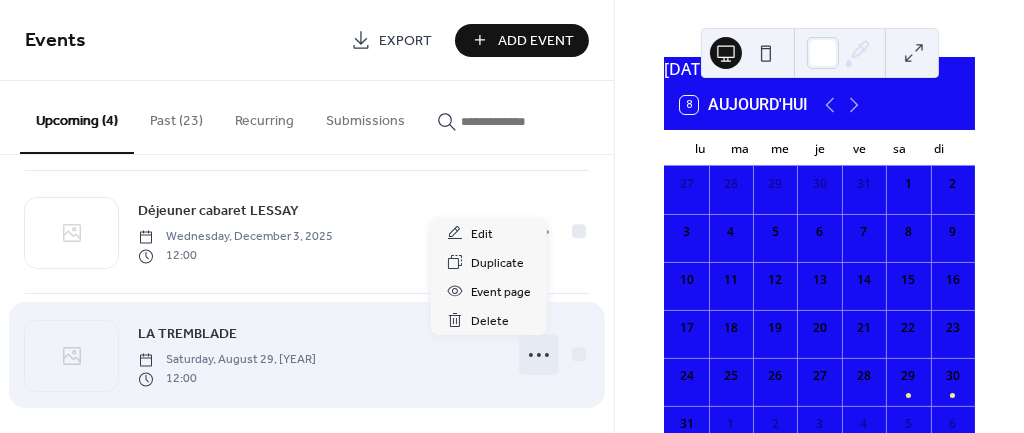 click 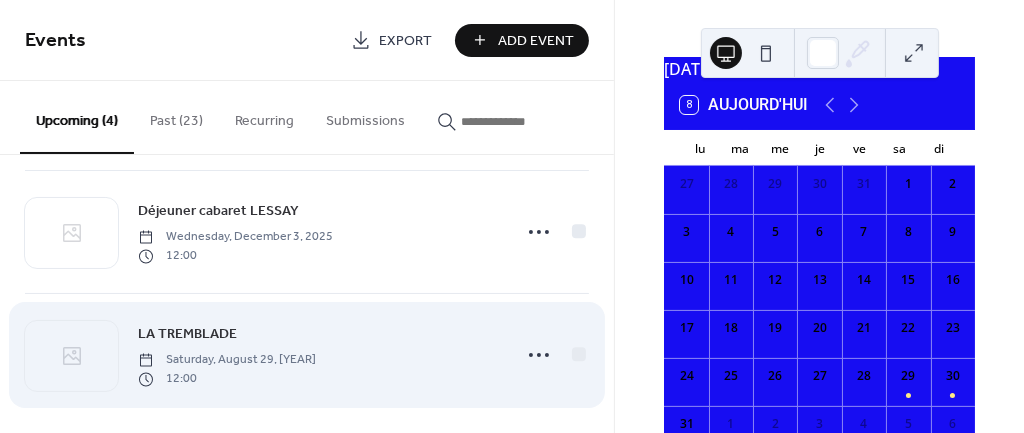 click on "LA TREMBLADE" at bounding box center (187, 335) 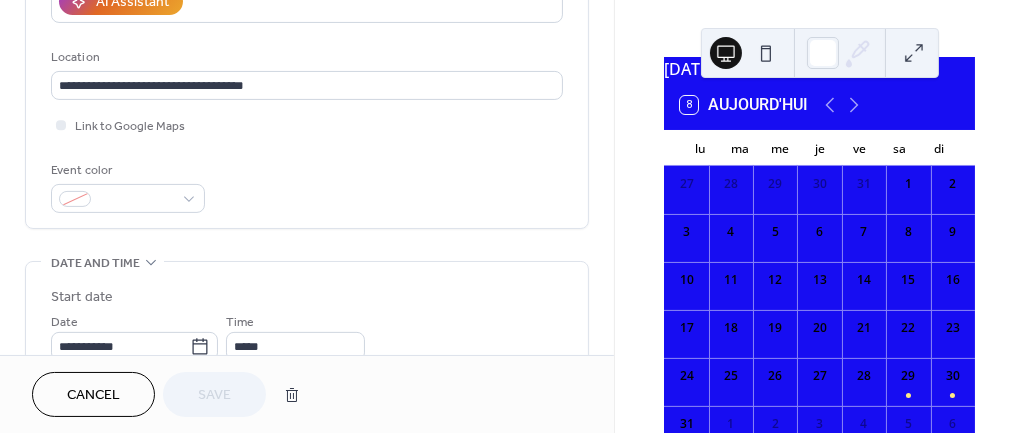 scroll, scrollTop: 455, scrollLeft: 0, axis: vertical 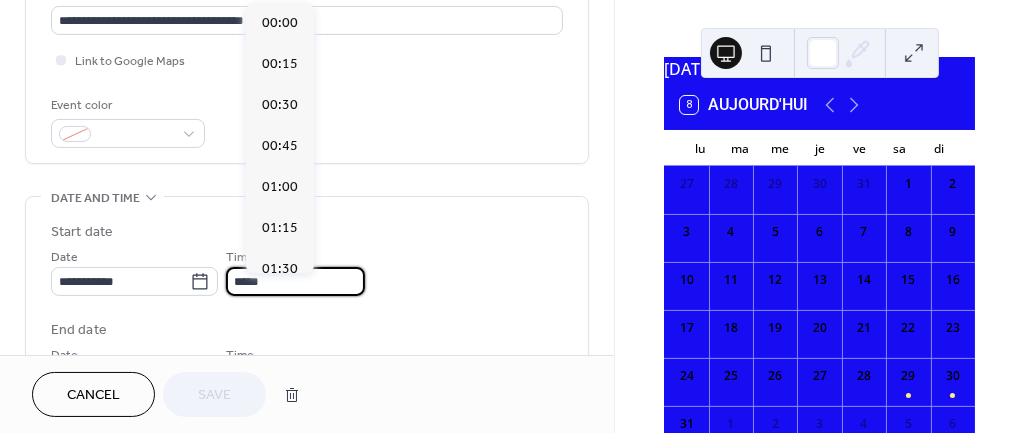 click on "*****" at bounding box center [295, 281] 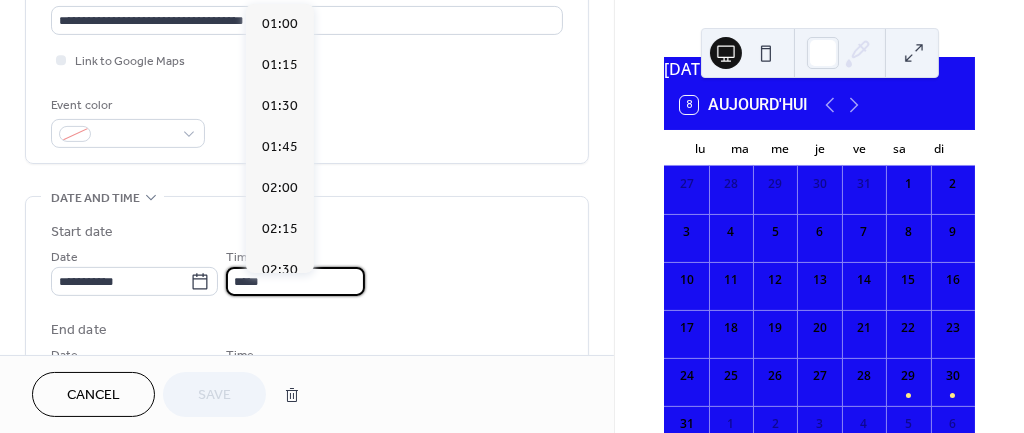 scroll, scrollTop: 2608, scrollLeft: 0, axis: vertical 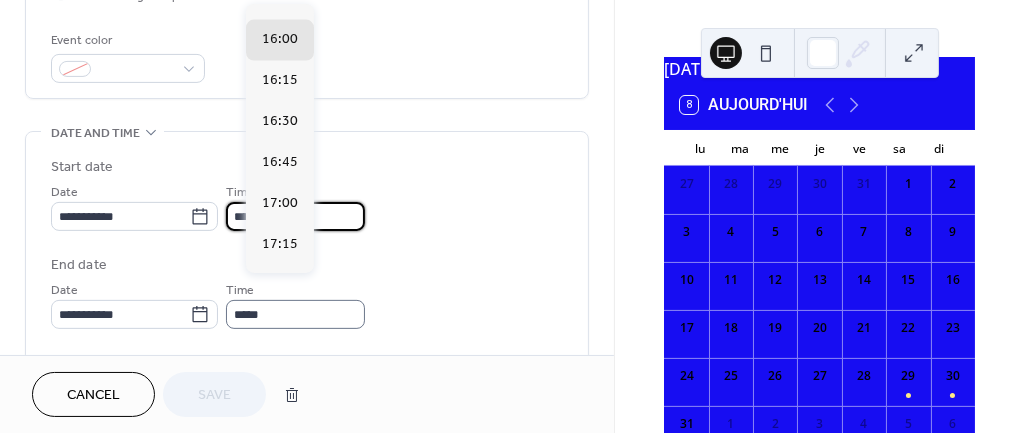 type on "*****" 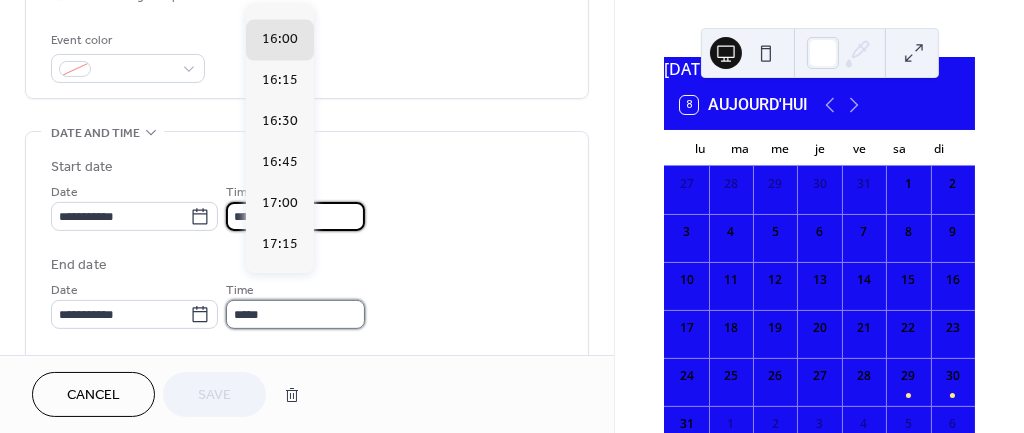 click on "*****" at bounding box center (295, 314) 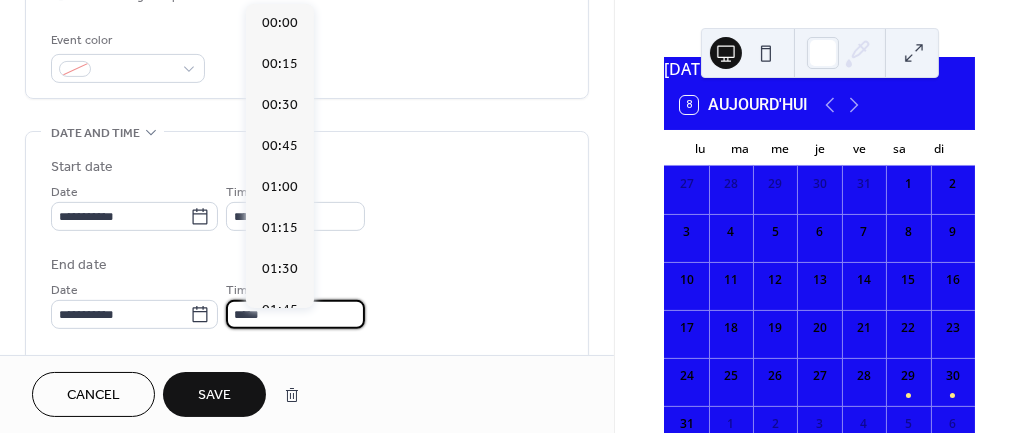 scroll, scrollTop: 2770, scrollLeft: 0, axis: vertical 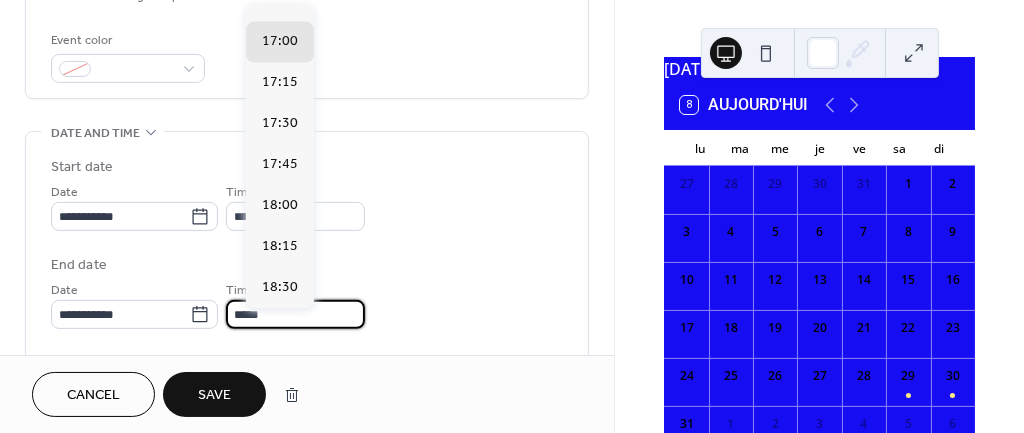 click on "*****" at bounding box center [295, 314] 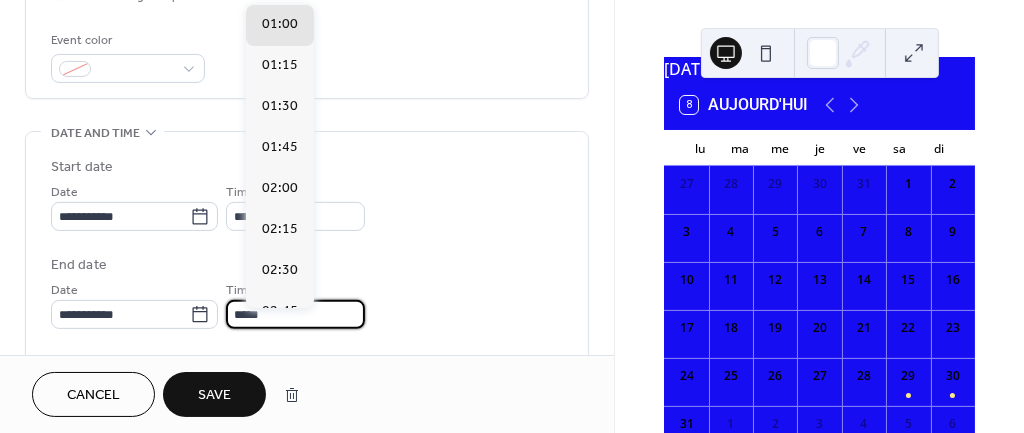 scroll, scrollTop: 1630, scrollLeft: 0, axis: vertical 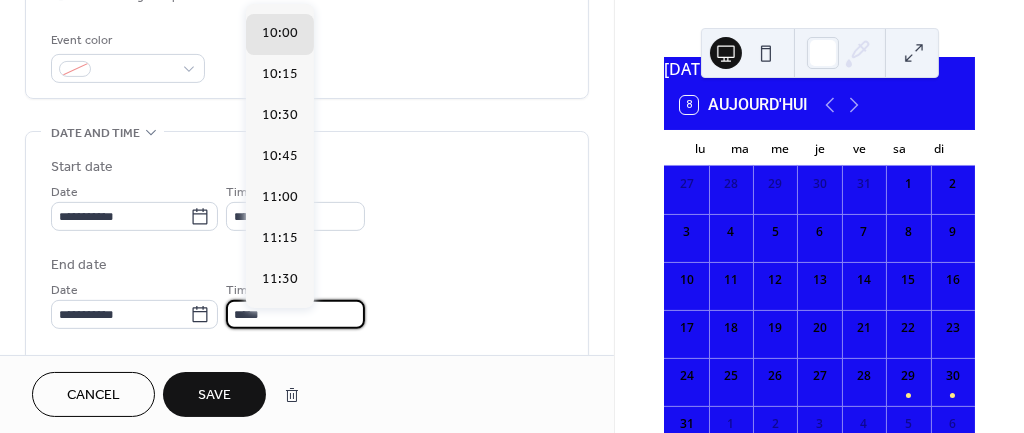 type on "*****" 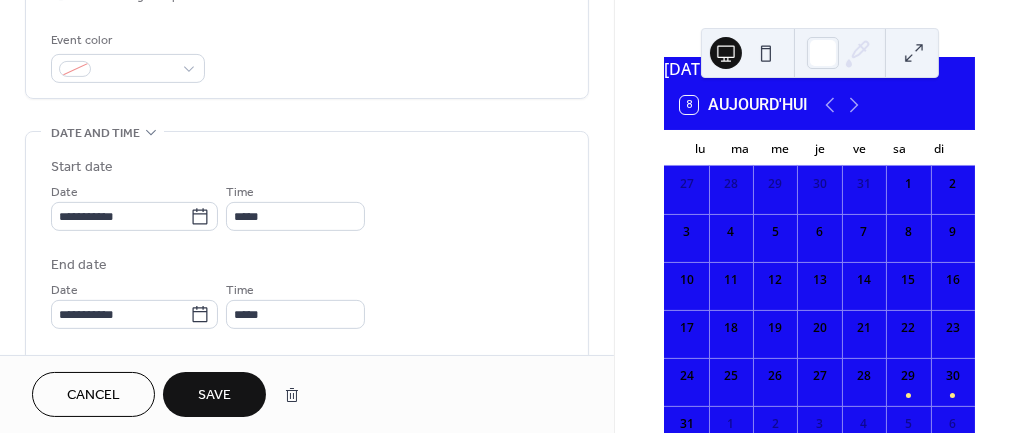 click on "Save" at bounding box center (214, 394) 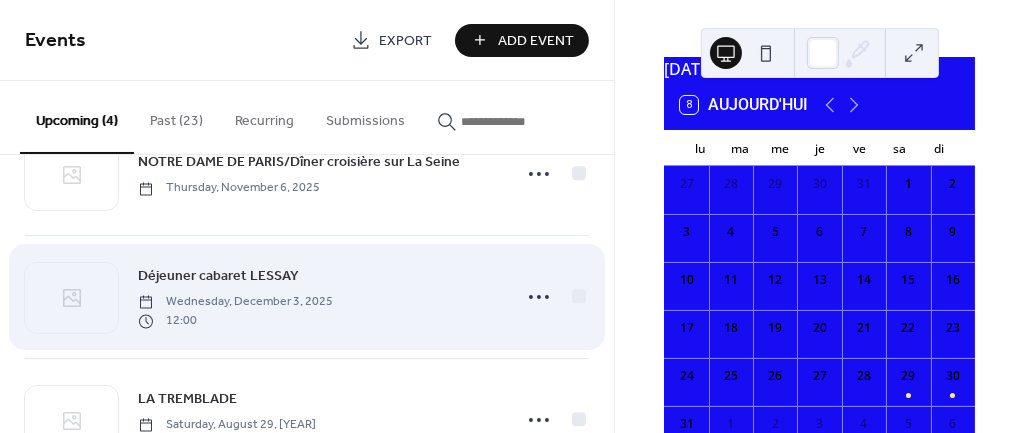 scroll, scrollTop: 260, scrollLeft: 0, axis: vertical 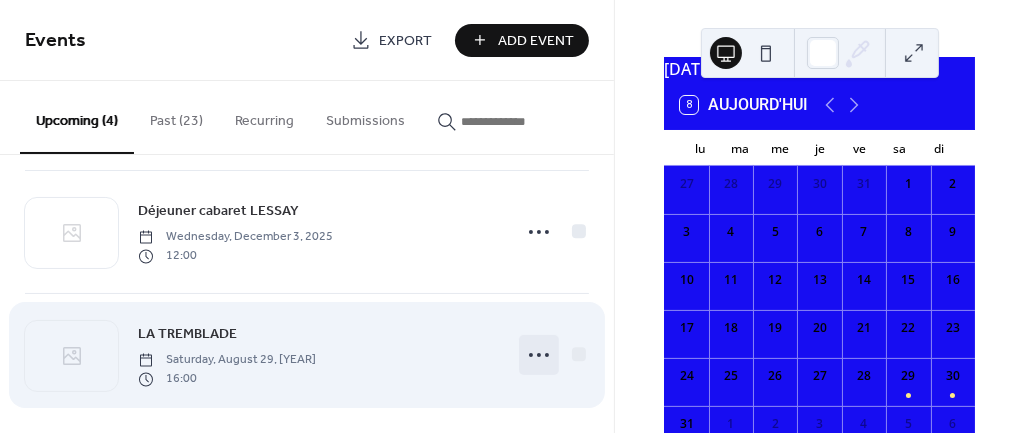 click 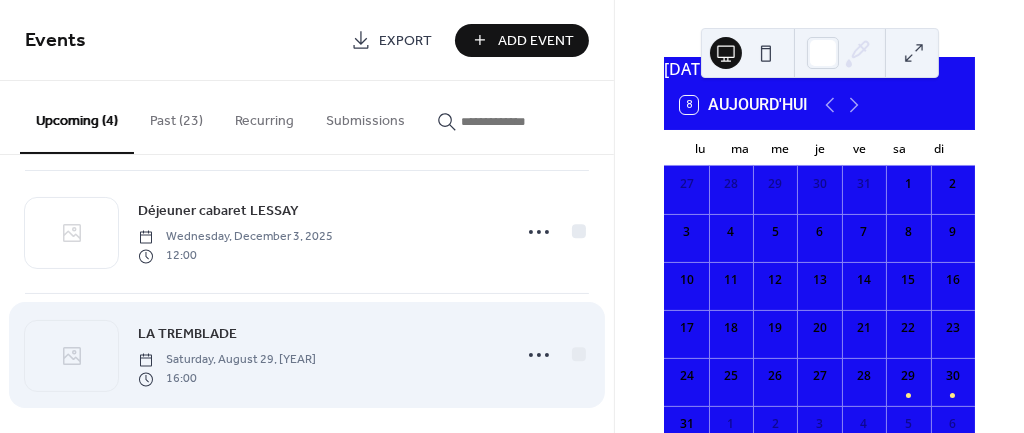 click on "Saturday, August 29, [YEAR]" at bounding box center [227, 361] 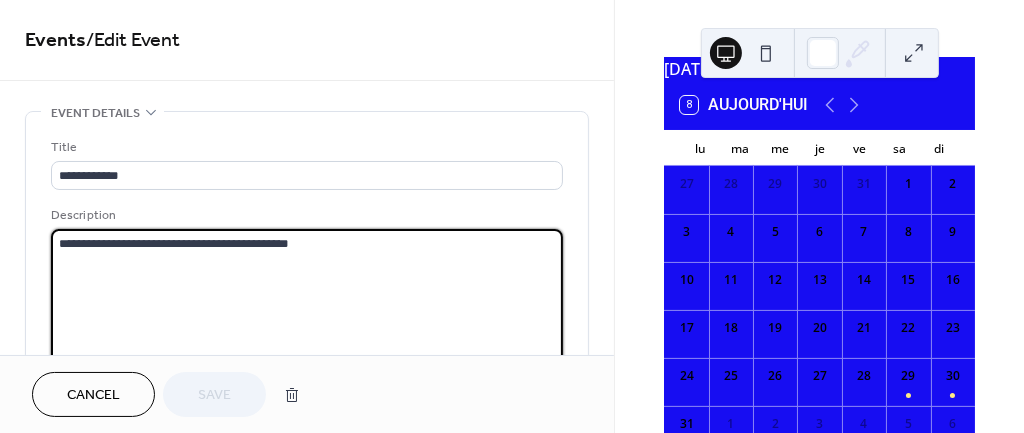 click on "**********" at bounding box center (300, 296) 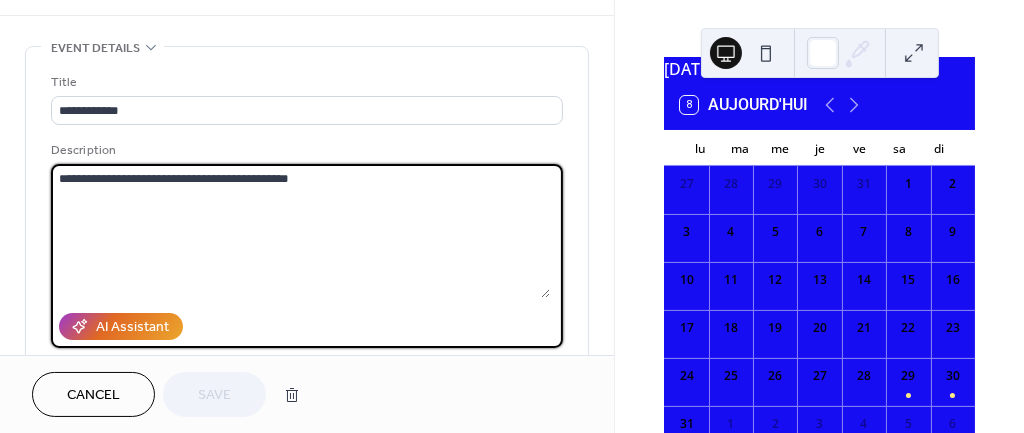 scroll, scrollTop: 195, scrollLeft: 0, axis: vertical 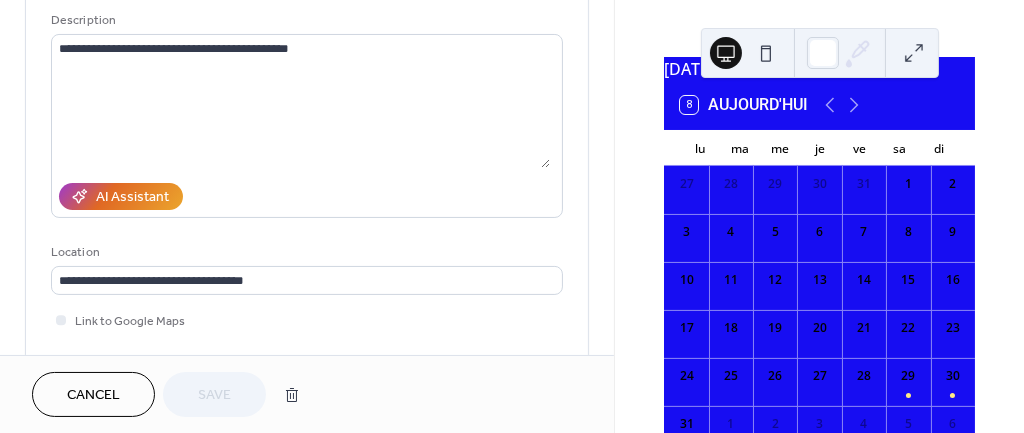 click on "[DATE] [DAY] Aujourd'hui lu ma me je ve sa di 27 28 29 30 31 1 2 3 4 5 6 7 8 9 10 11 12 13 14 15 16 17 18 19 20 21 22 23 24 25 26 27 28 29 30 31 1 2 3 4 5 6" at bounding box center [819, 263] 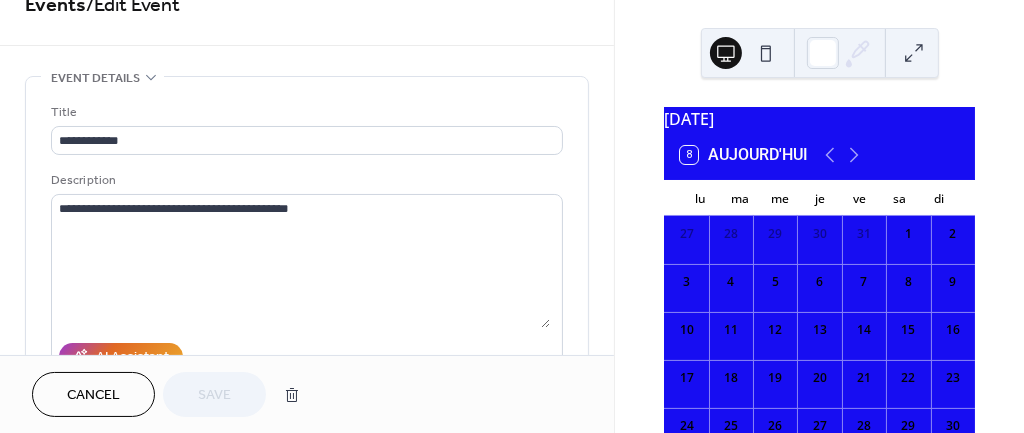 scroll, scrollTop: 0, scrollLeft: 0, axis: both 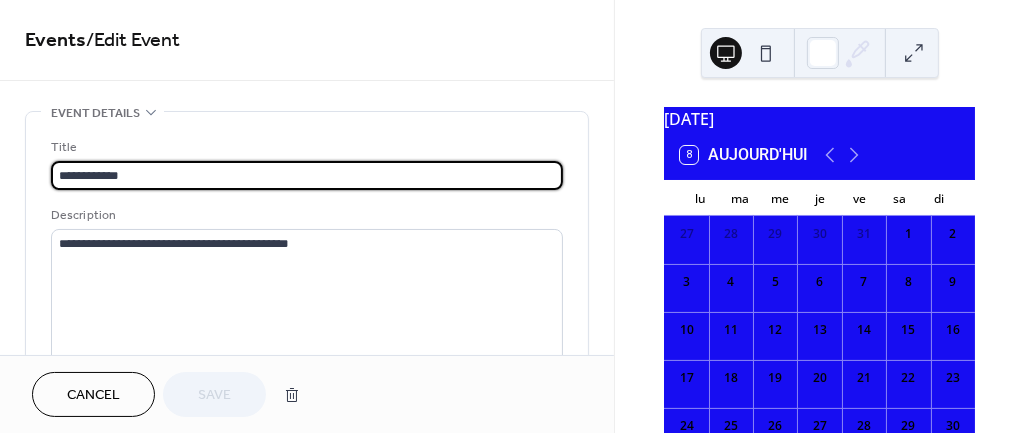 click on "**********" at bounding box center (307, 175) 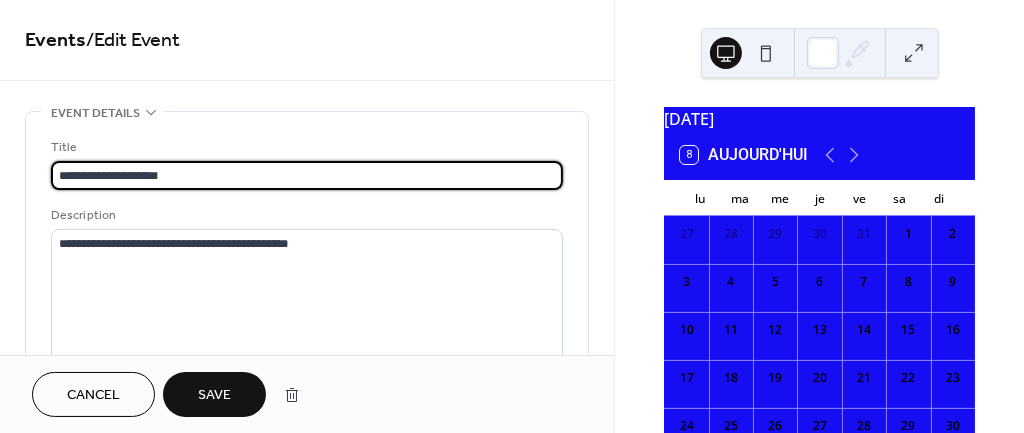 click on "**********" at bounding box center [307, 175] 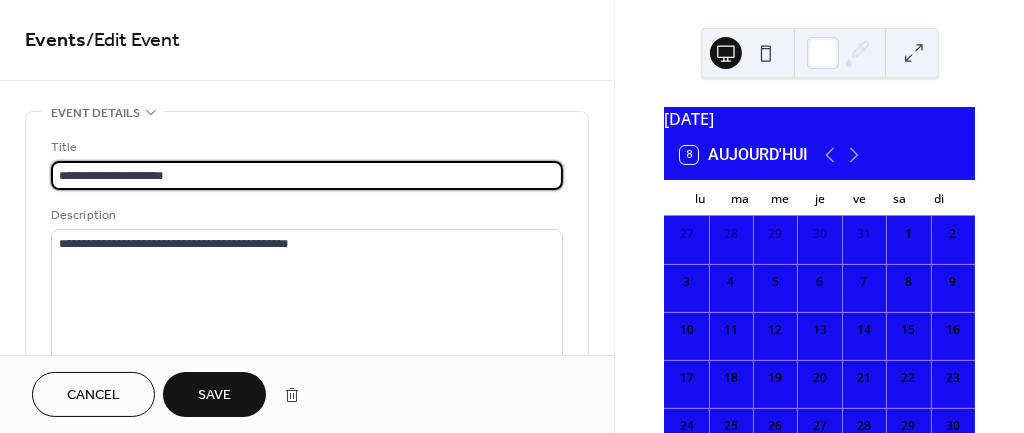 type on "**********" 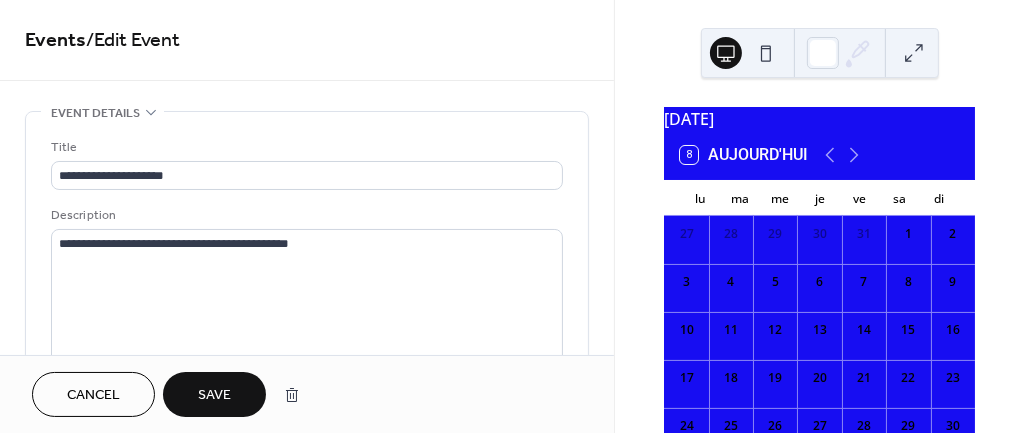 click on "Save" at bounding box center (214, 396) 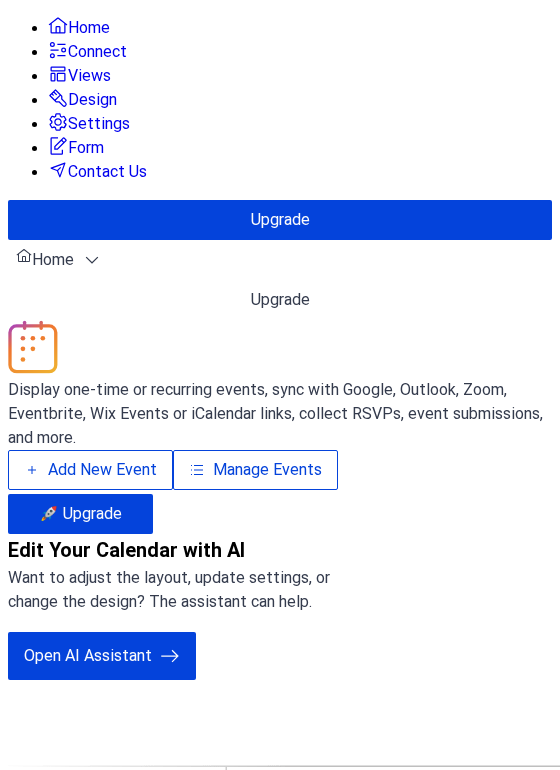scroll, scrollTop: 0, scrollLeft: 0, axis: both 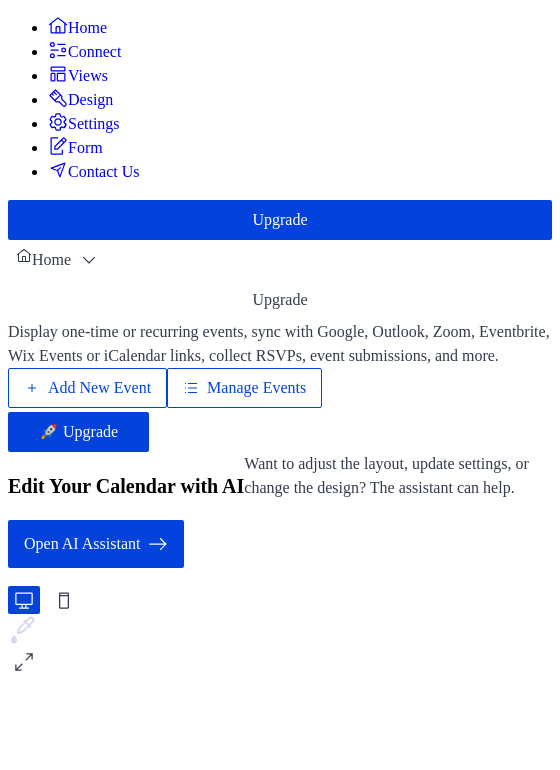 click on "Add New Event" at bounding box center (87, 388) 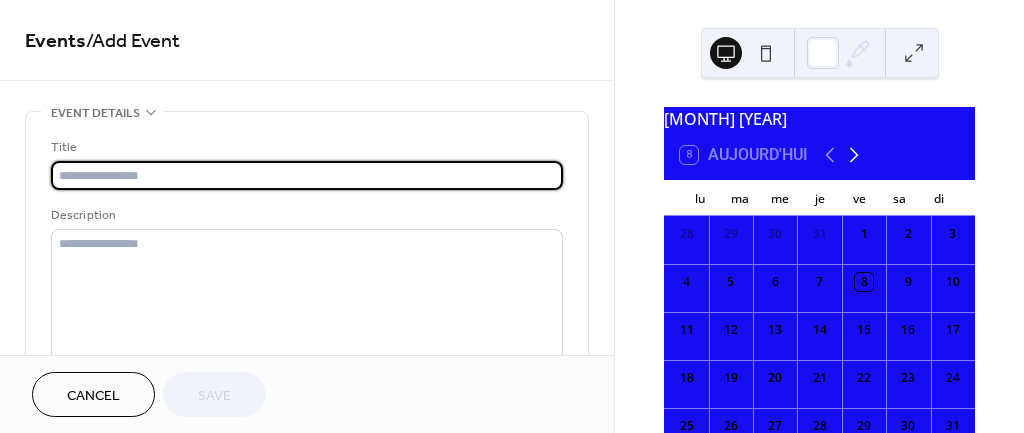 scroll, scrollTop: 0, scrollLeft: 0, axis: both 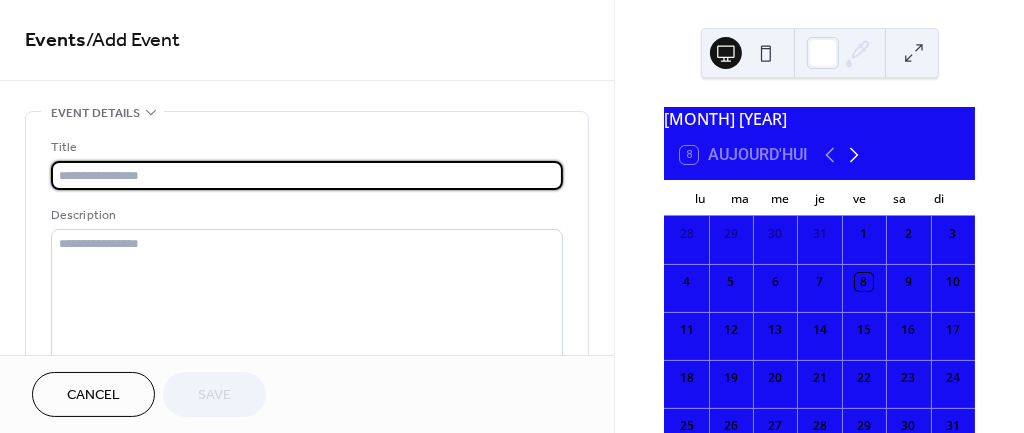 click 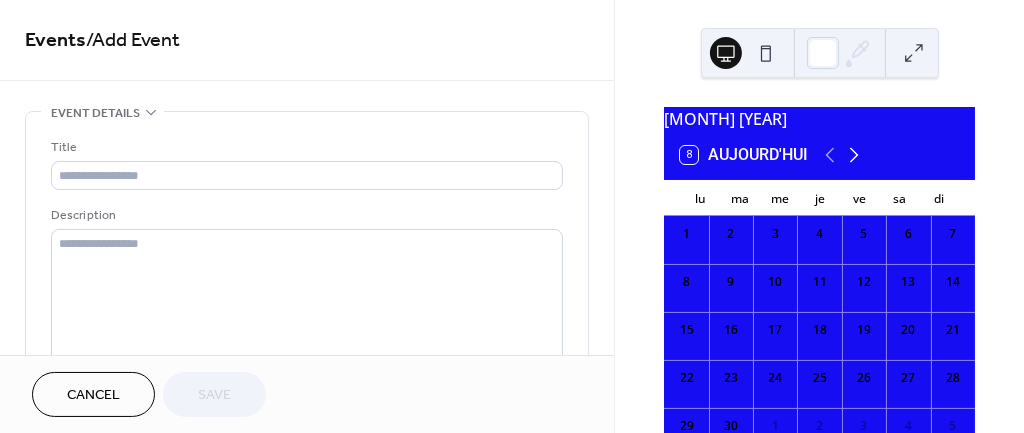 click 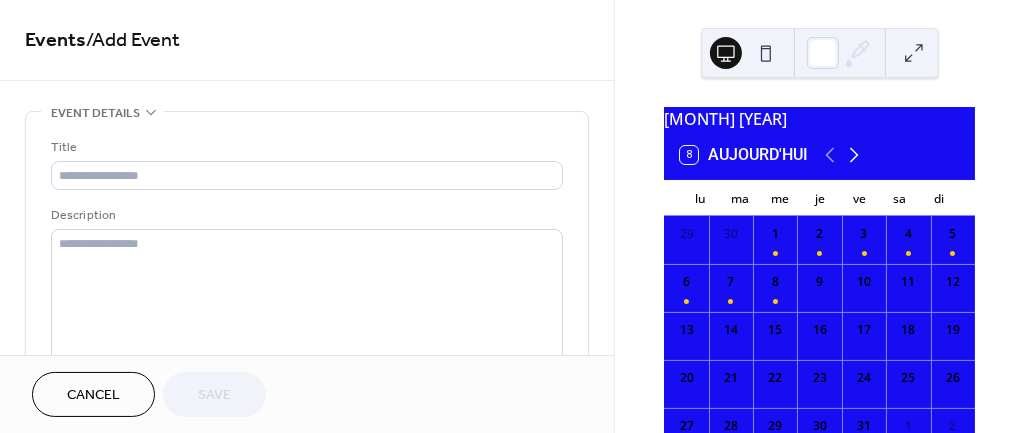 click 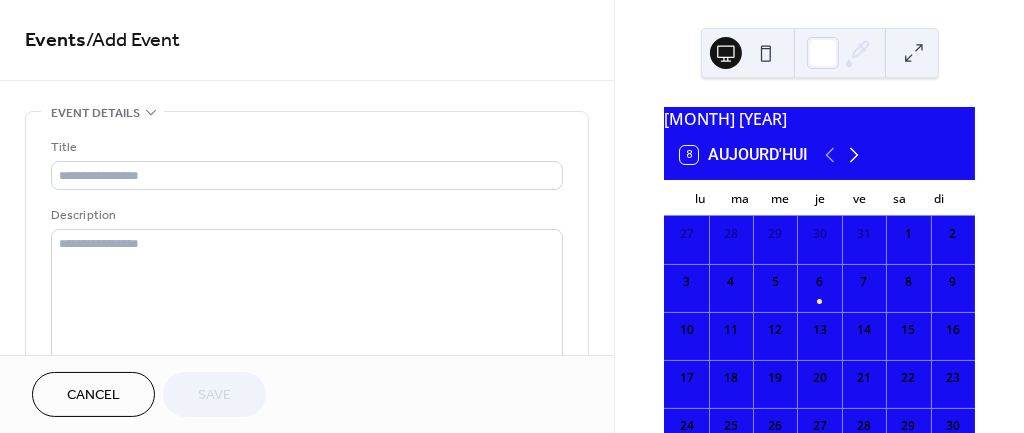 click 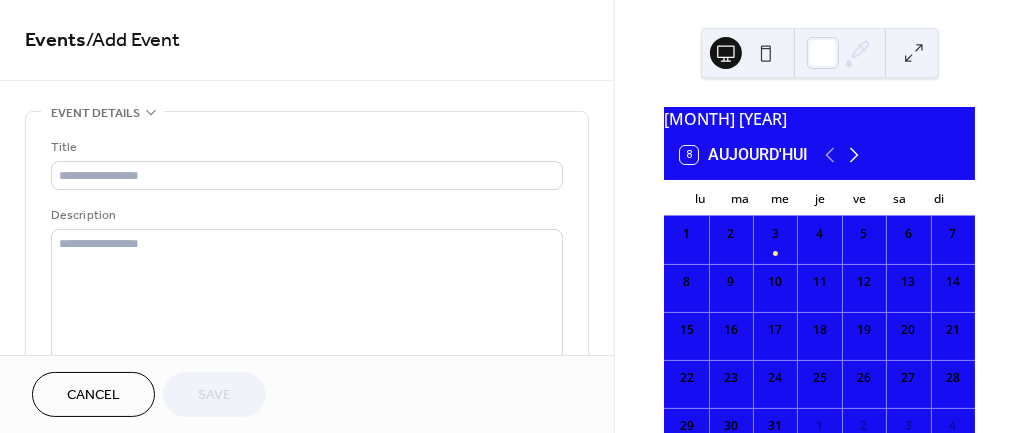 click 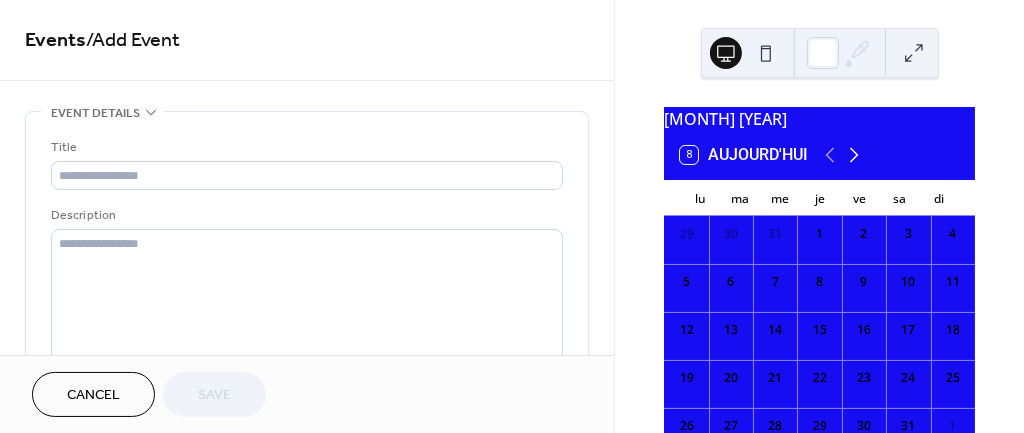 click 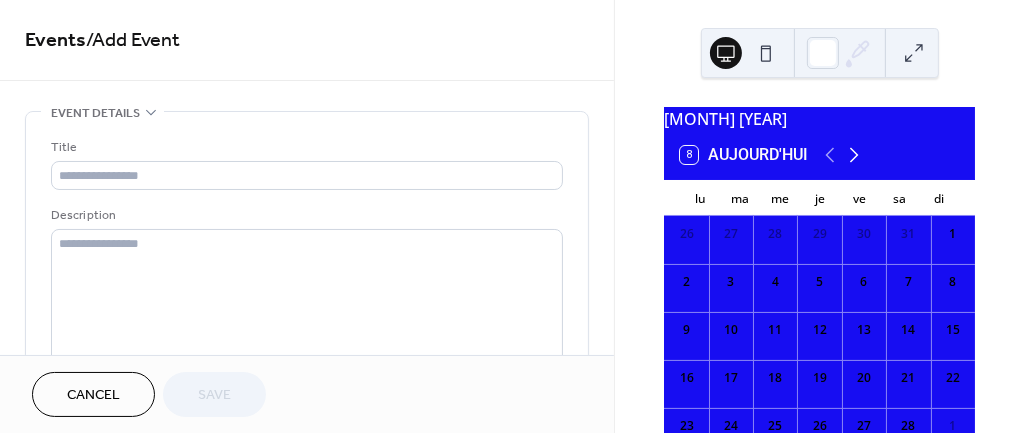 click 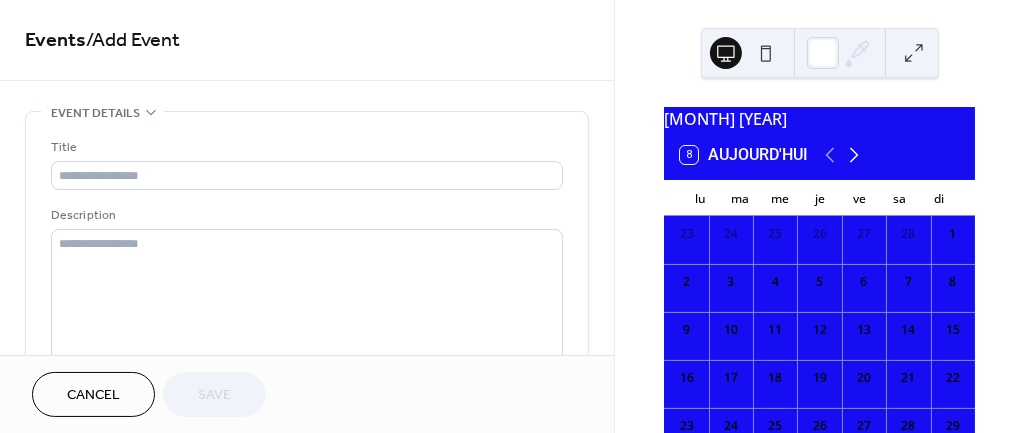 click 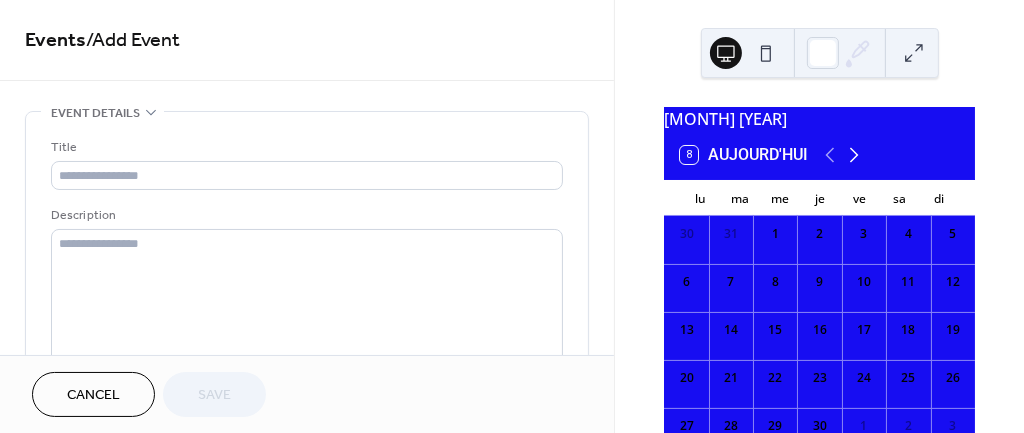 click 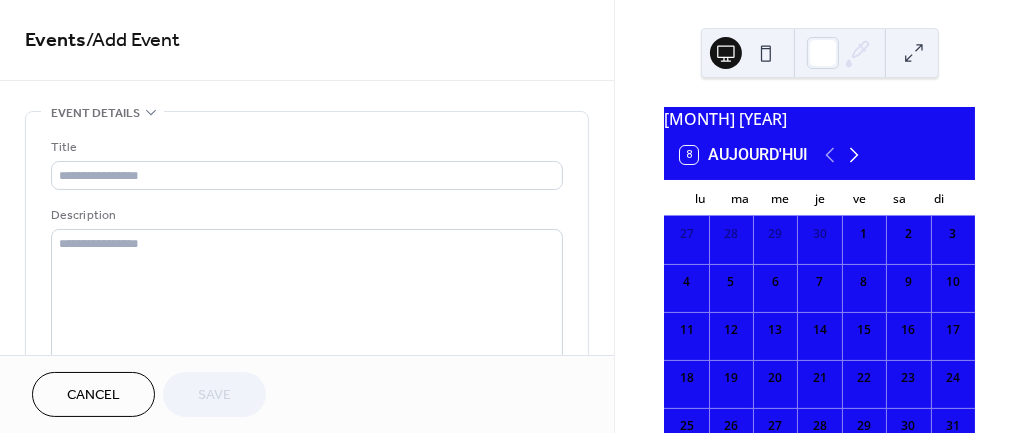 click 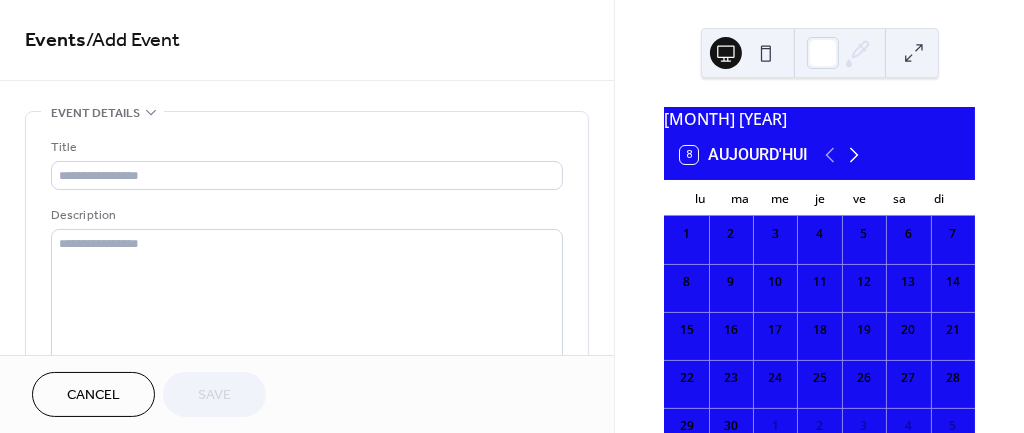 click 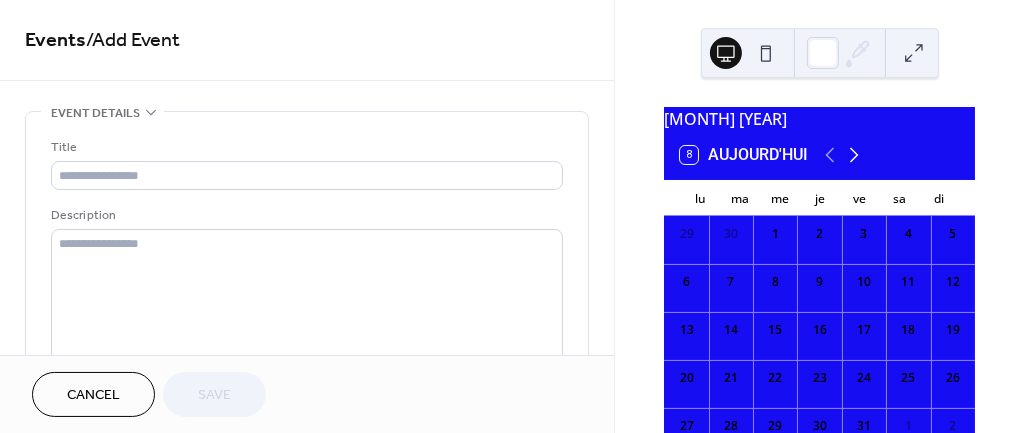 click 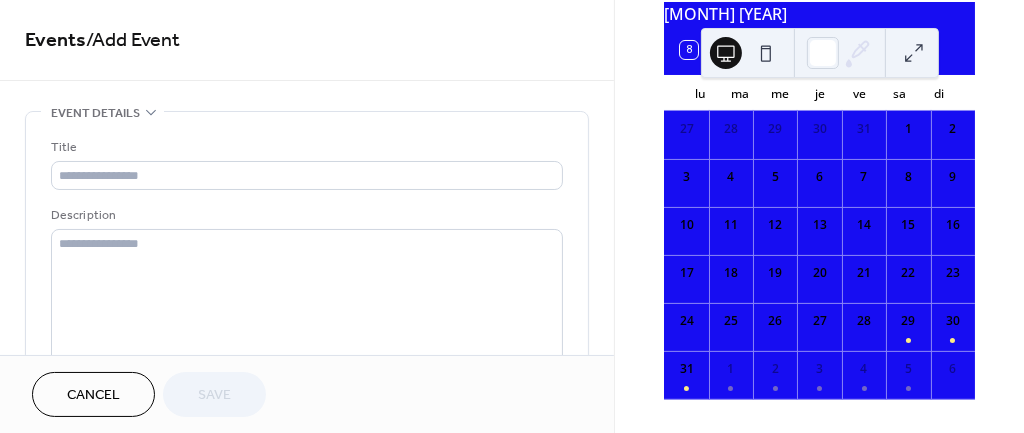 scroll, scrollTop: 130, scrollLeft: 0, axis: vertical 